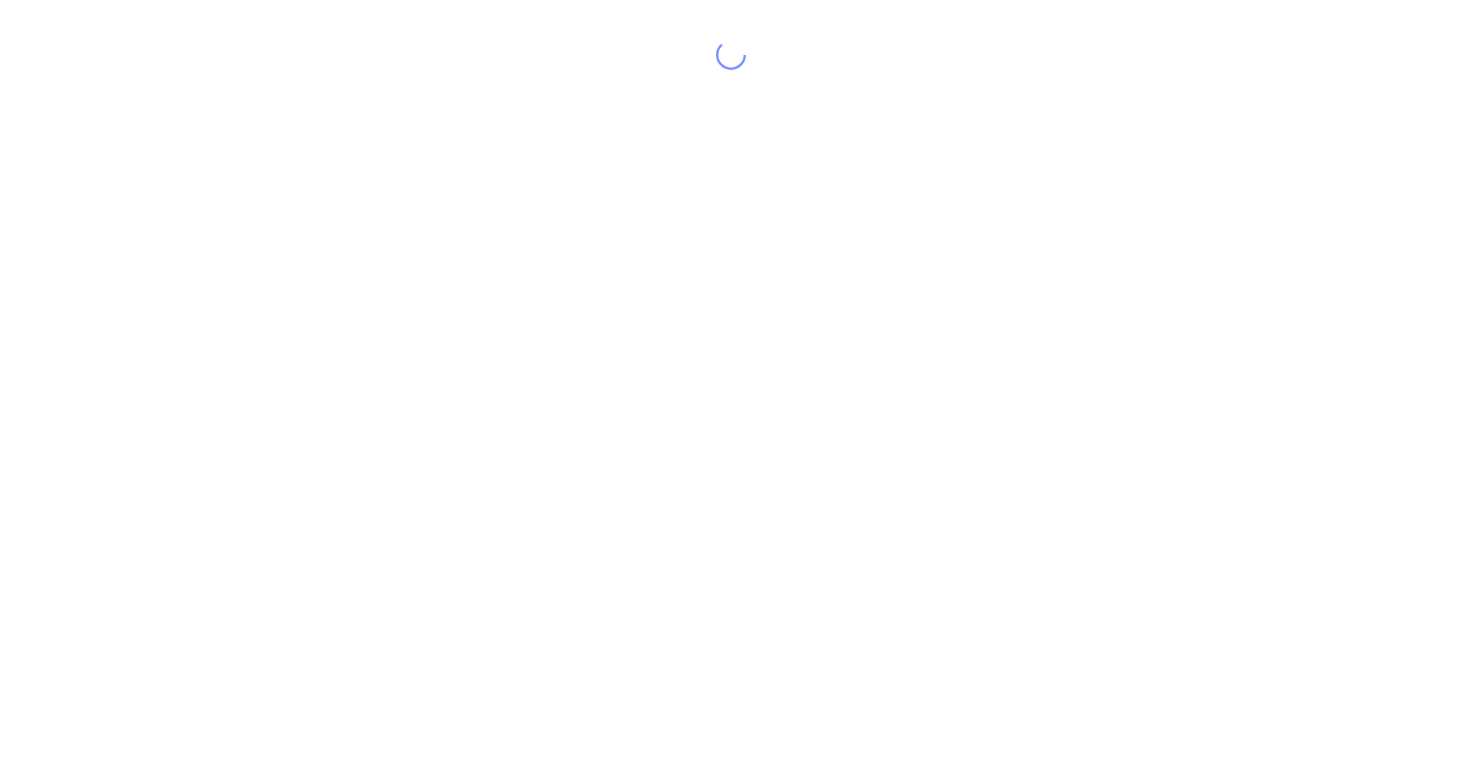 scroll, scrollTop: 0, scrollLeft: 0, axis: both 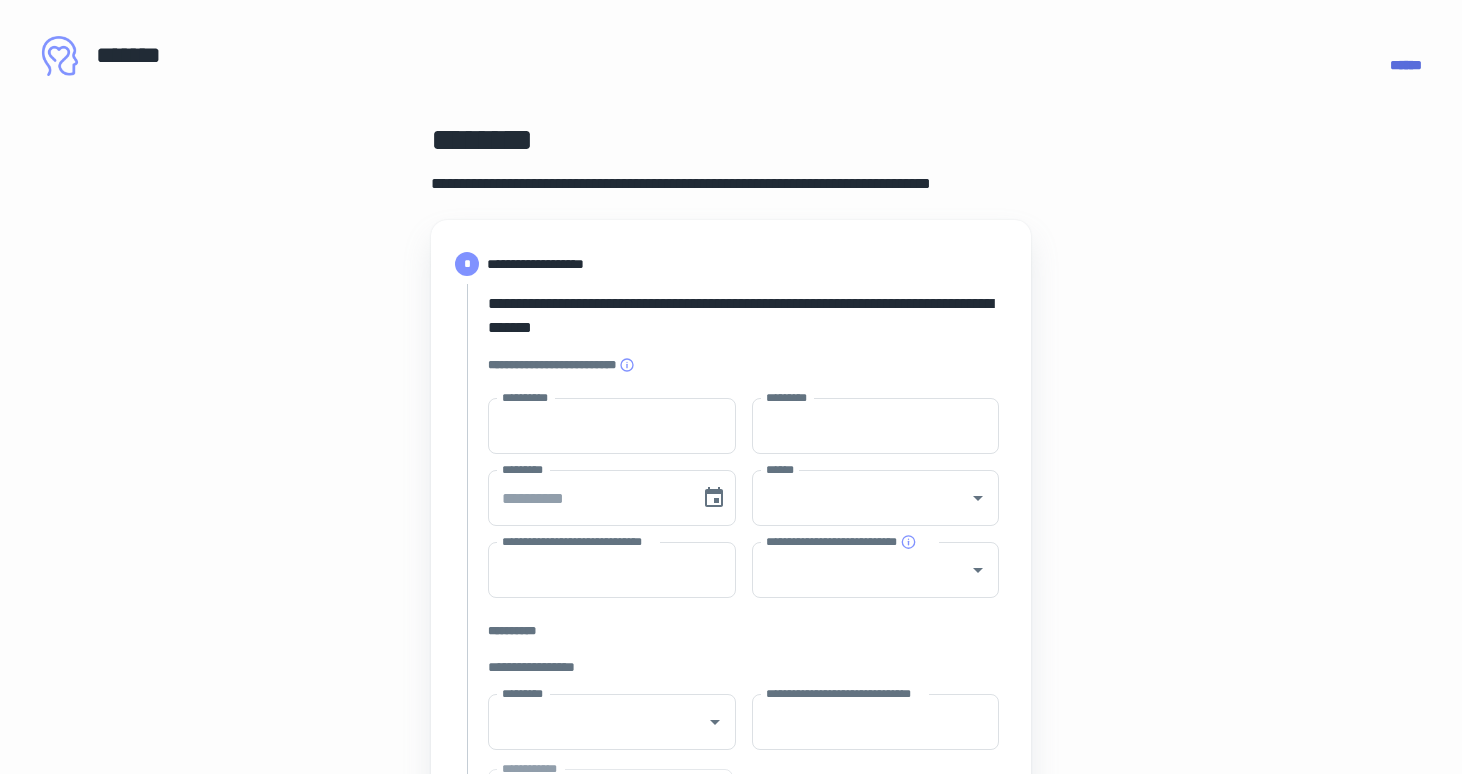 type on "****" 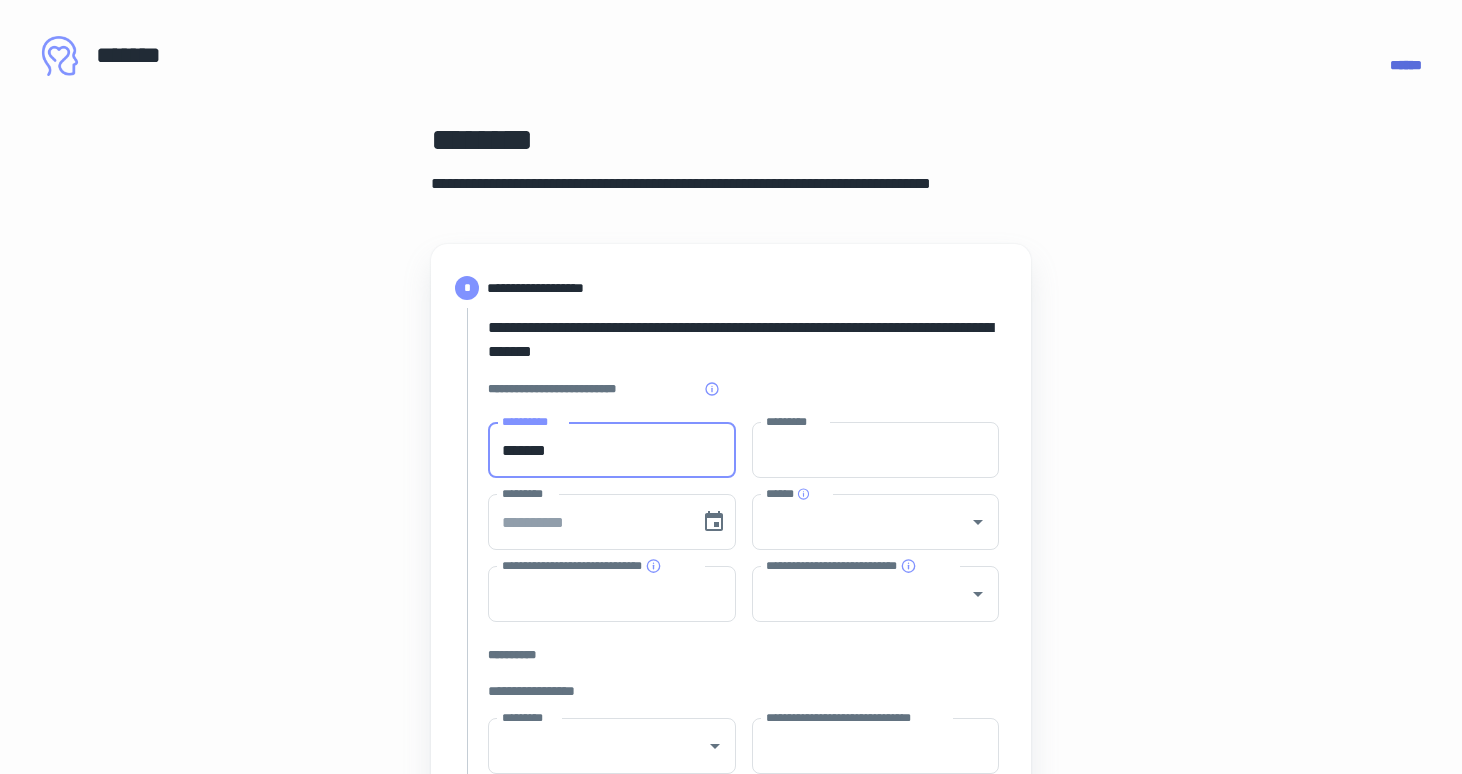 type on "*******" 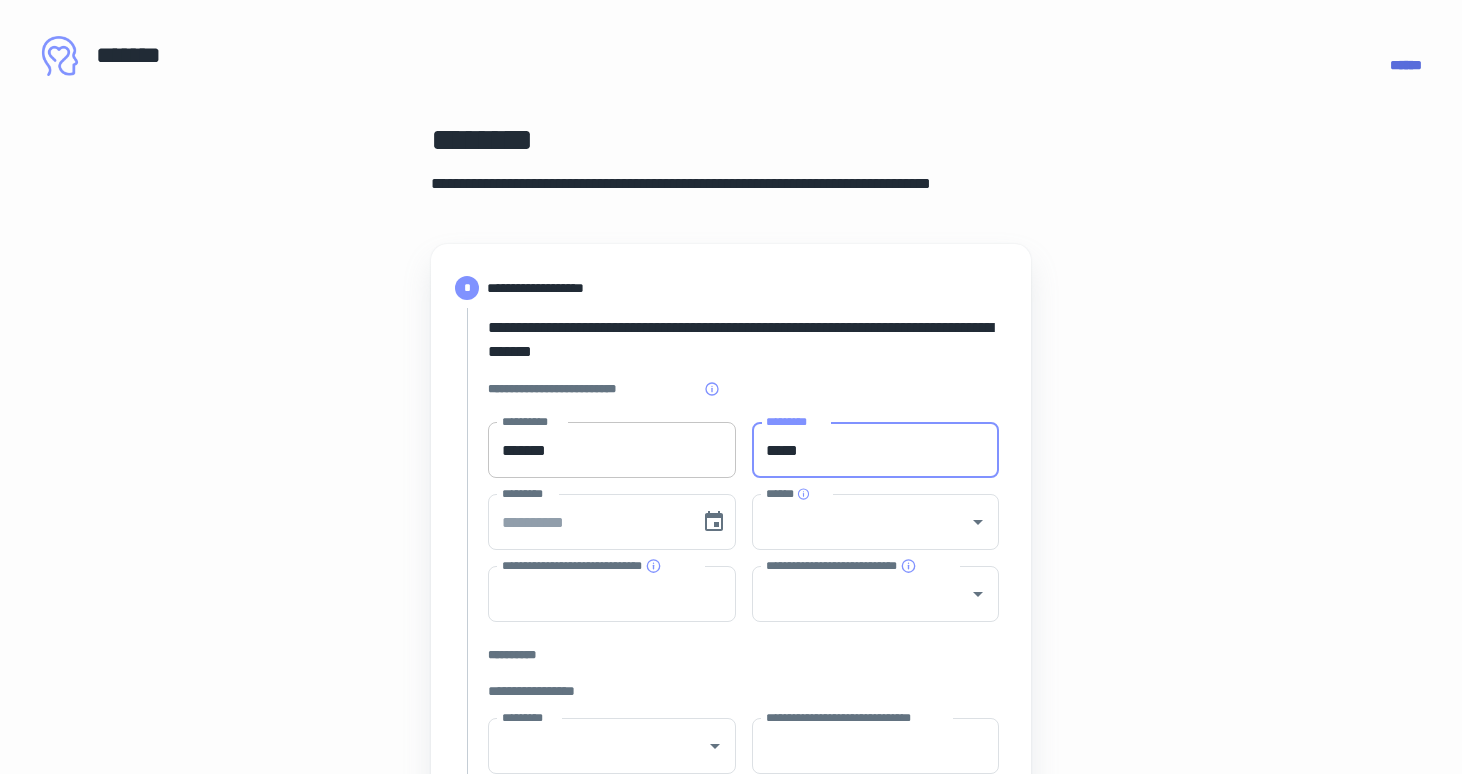 type on "*****" 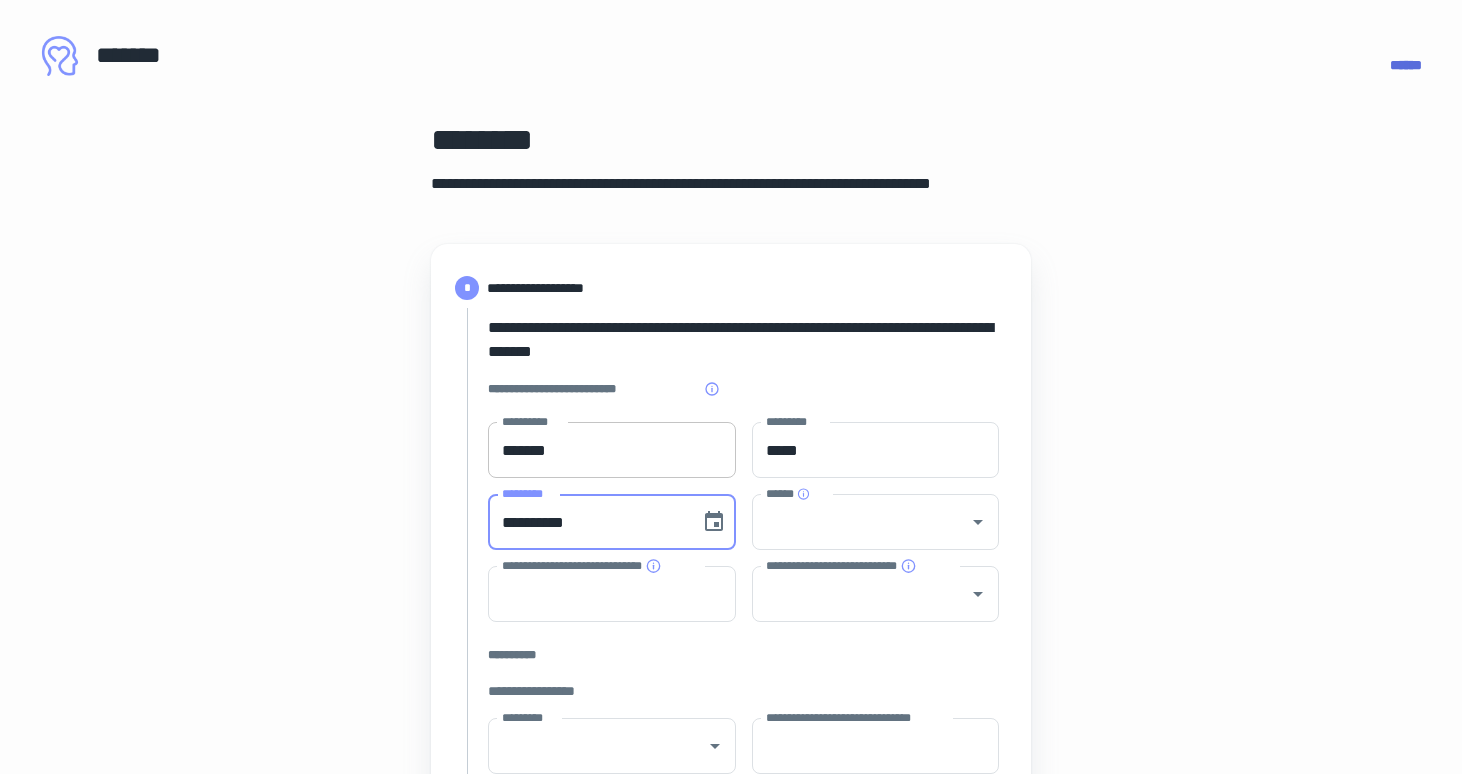 type on "**********" 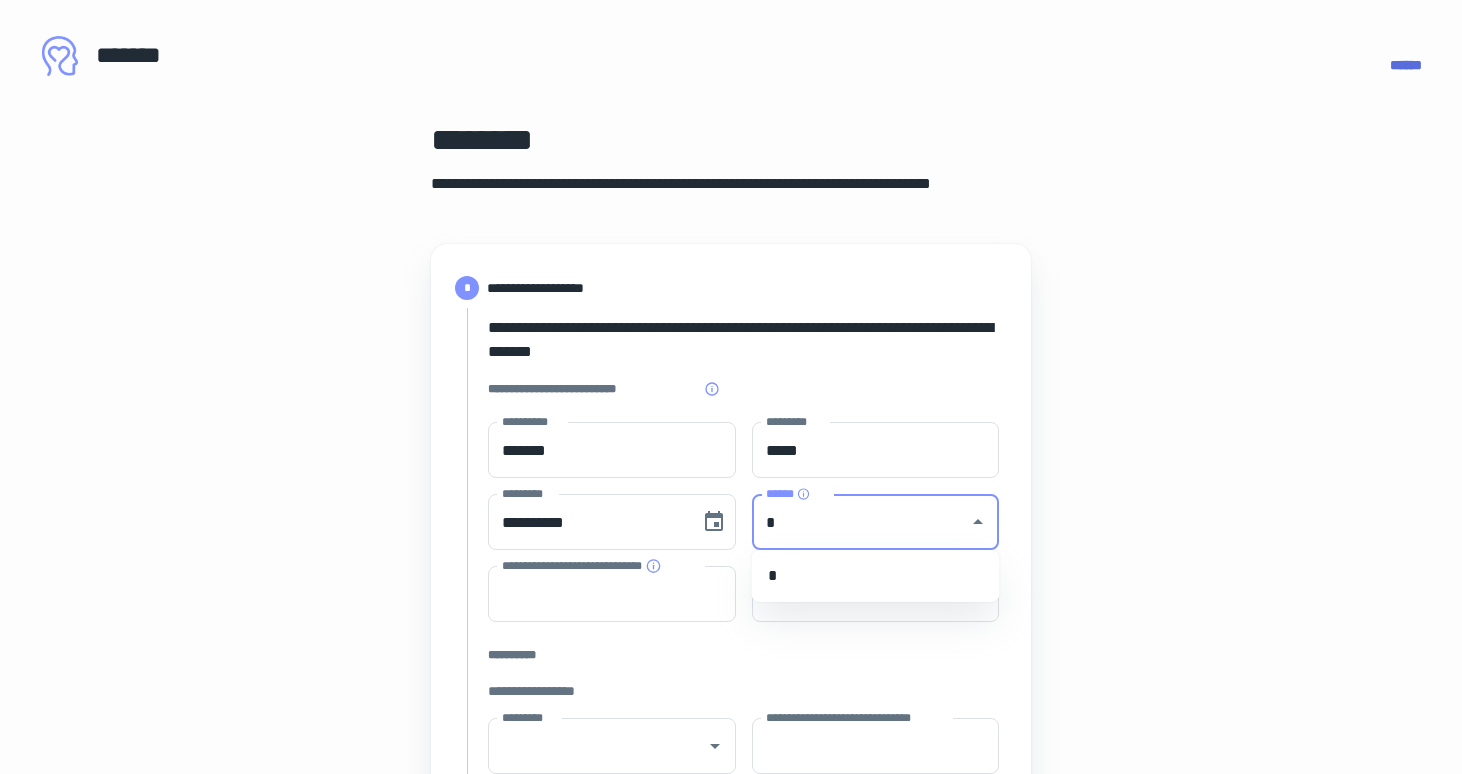 click on "*" at bounding box center (876, 576) 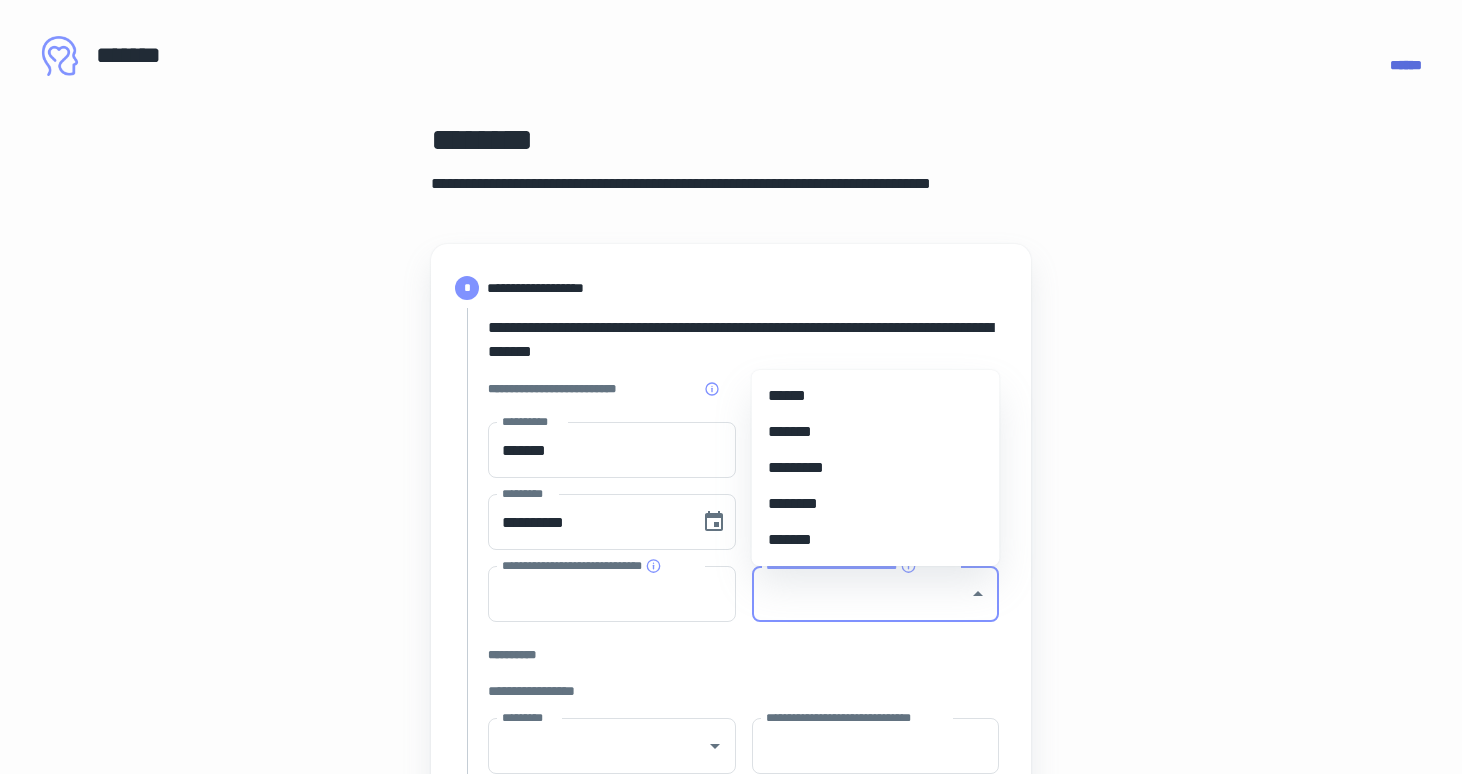 click on "**********" at bounding box center (861, 594) 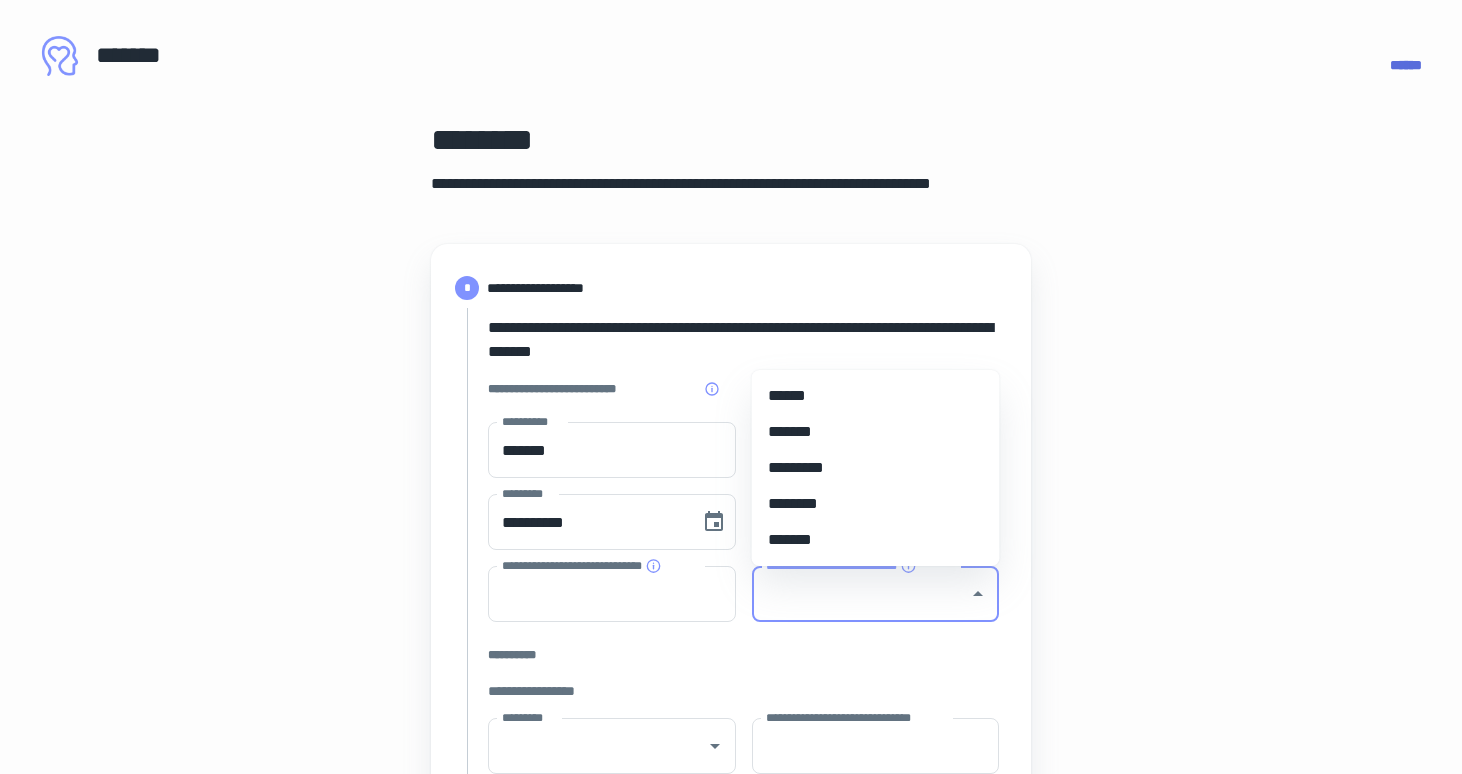 click on "**********" at bounding box center (731, 890) 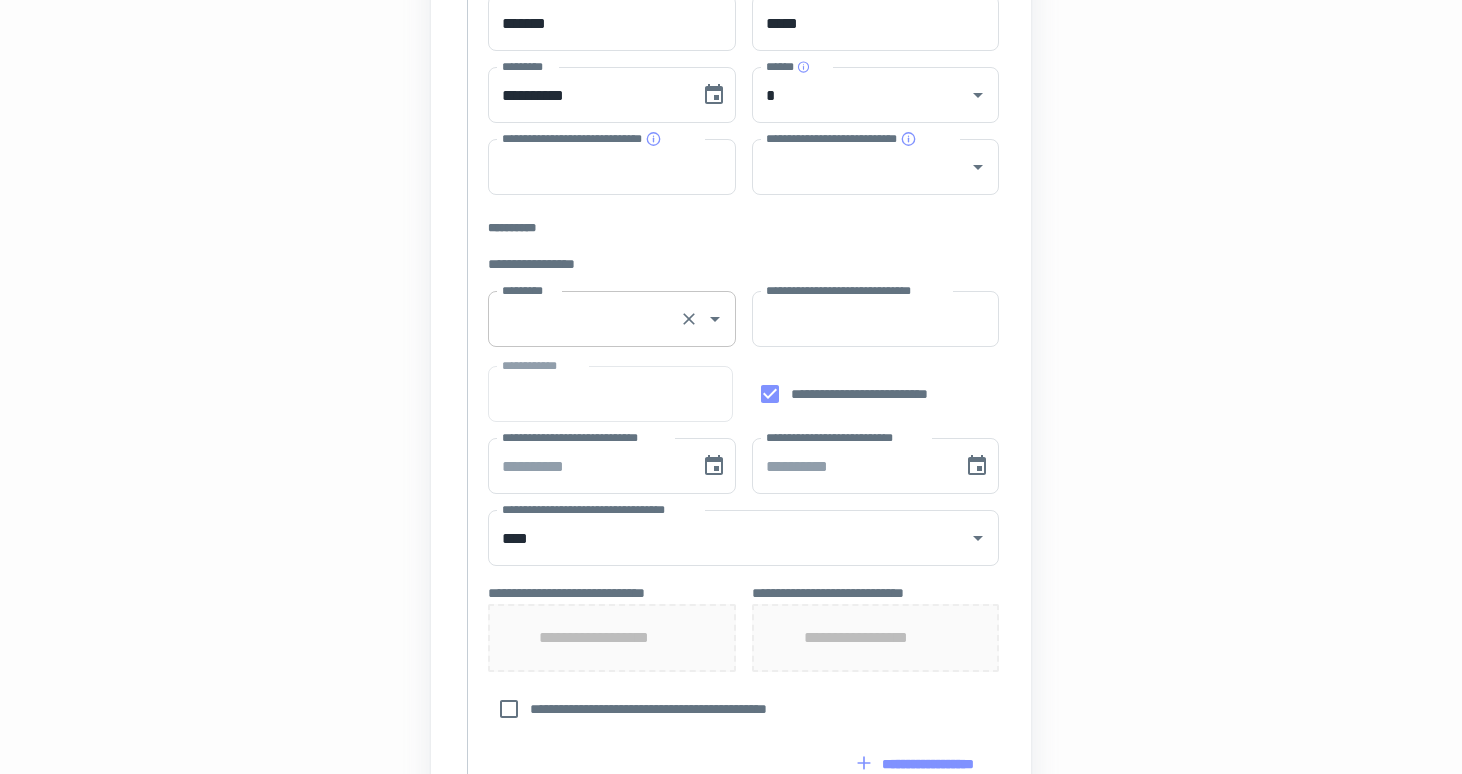 scroll, scrollTop: 453, scrollLeft: 0, axis: vertical 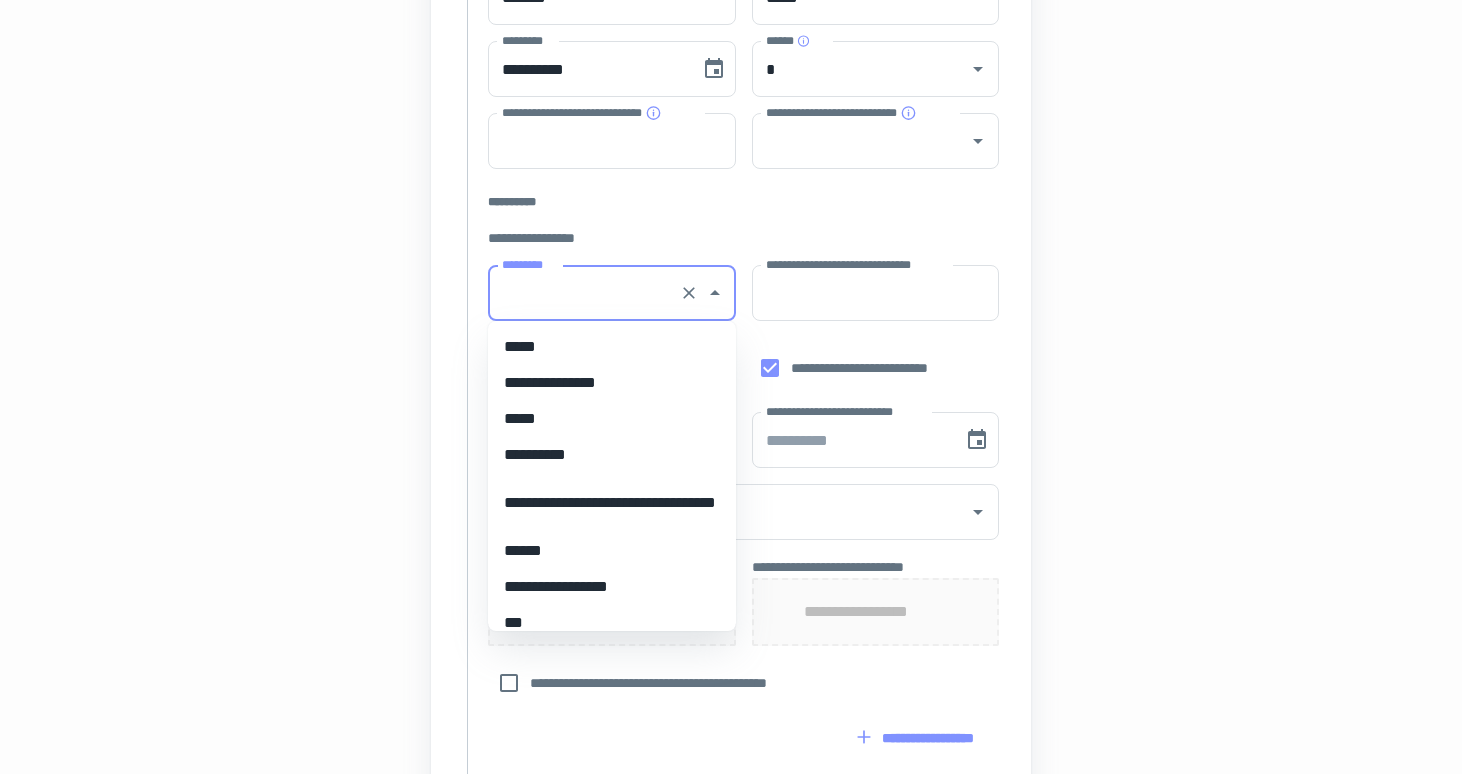 click on "*********" at bounding box center (584, 293) 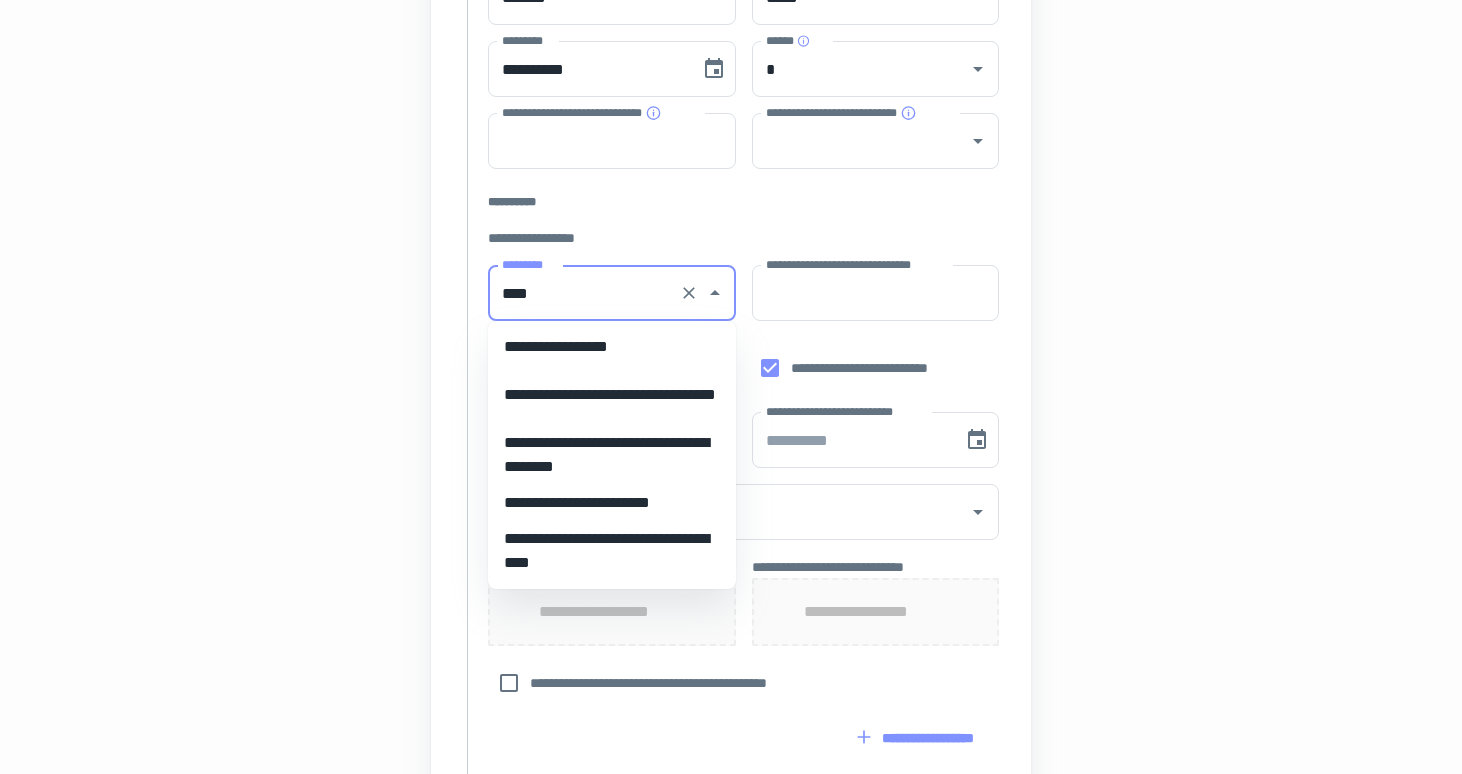 scroll, scrollTop: 0, scrollLeft: 0, axis: both 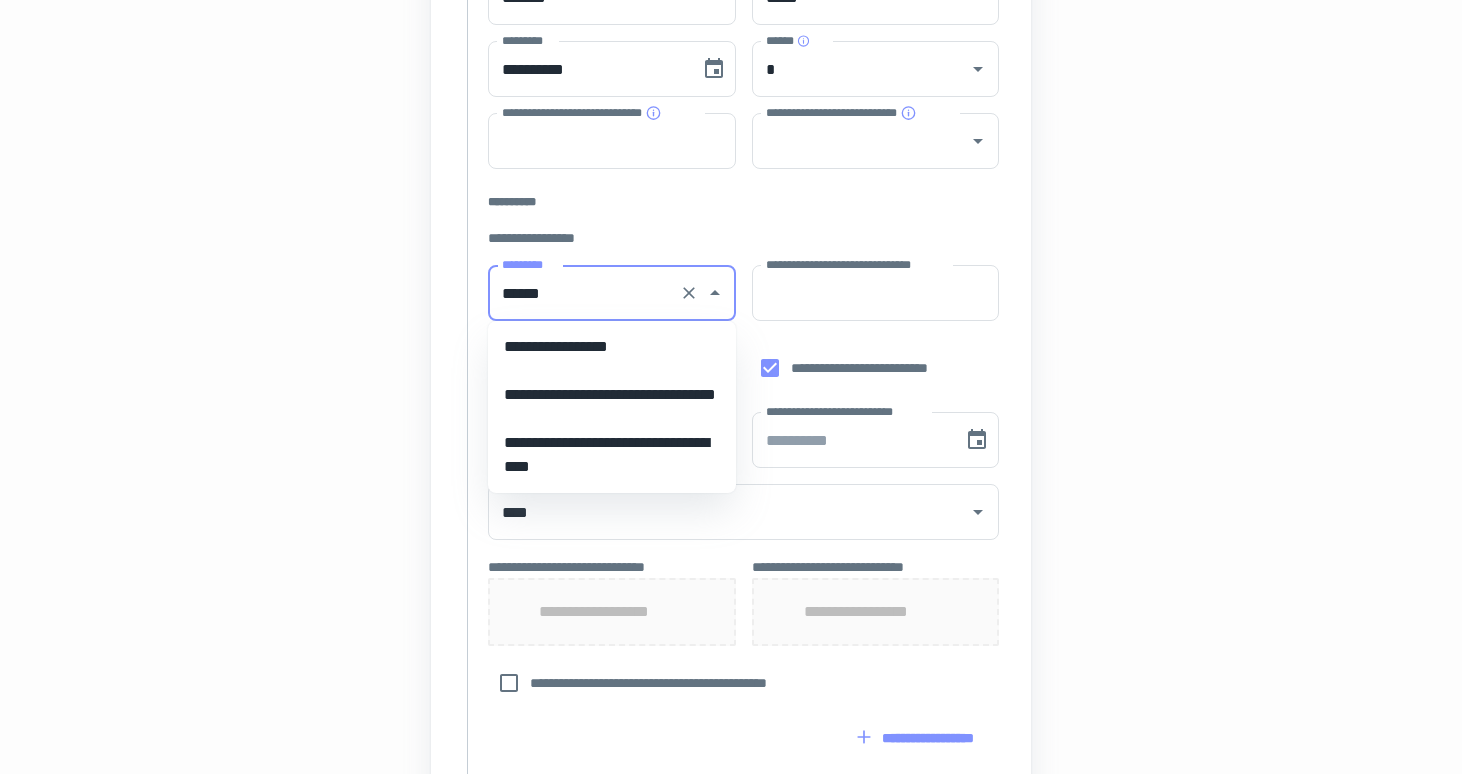 click on "**********" at bounding box center [612, 347] 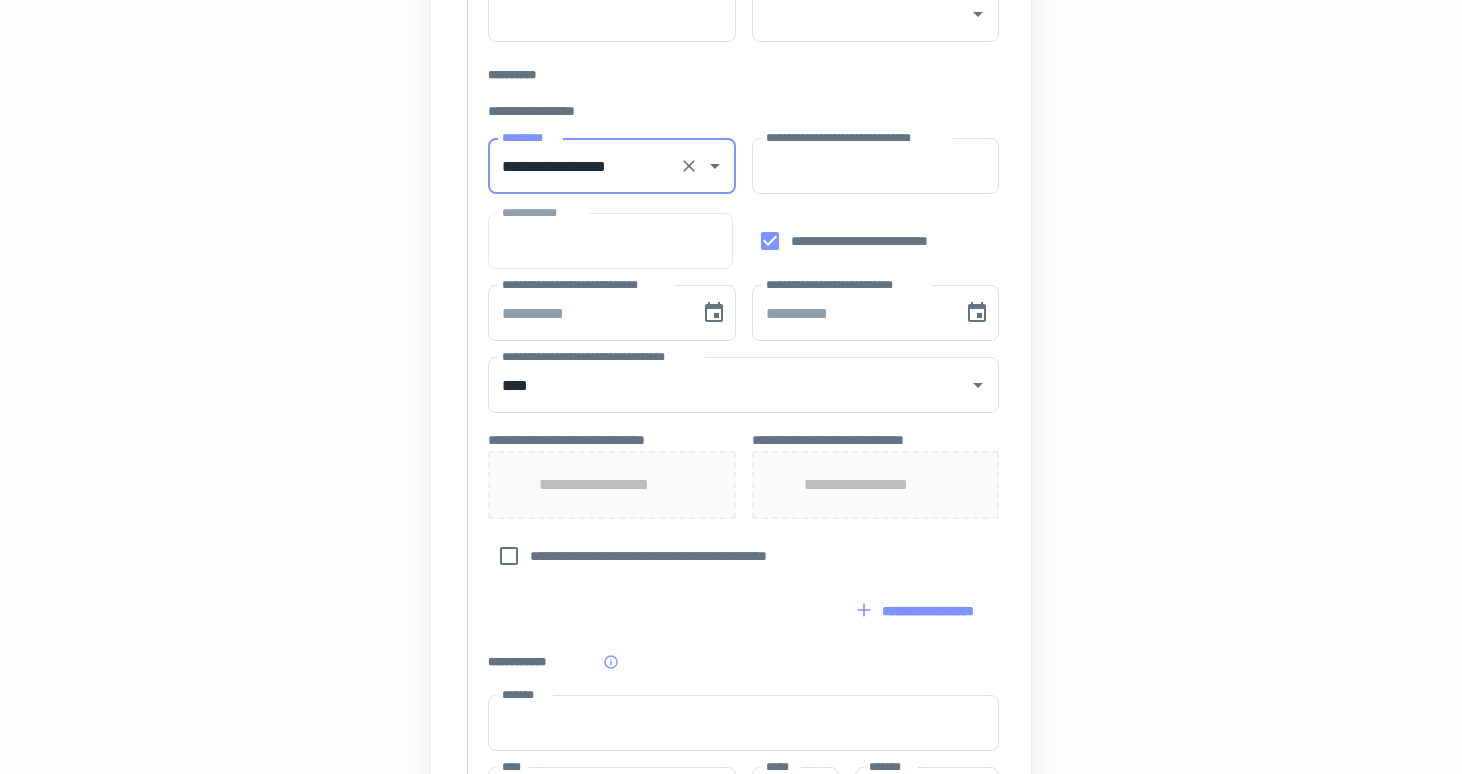 scroll, scrollTop: 587, scrollLeft: 0, axis: vertical 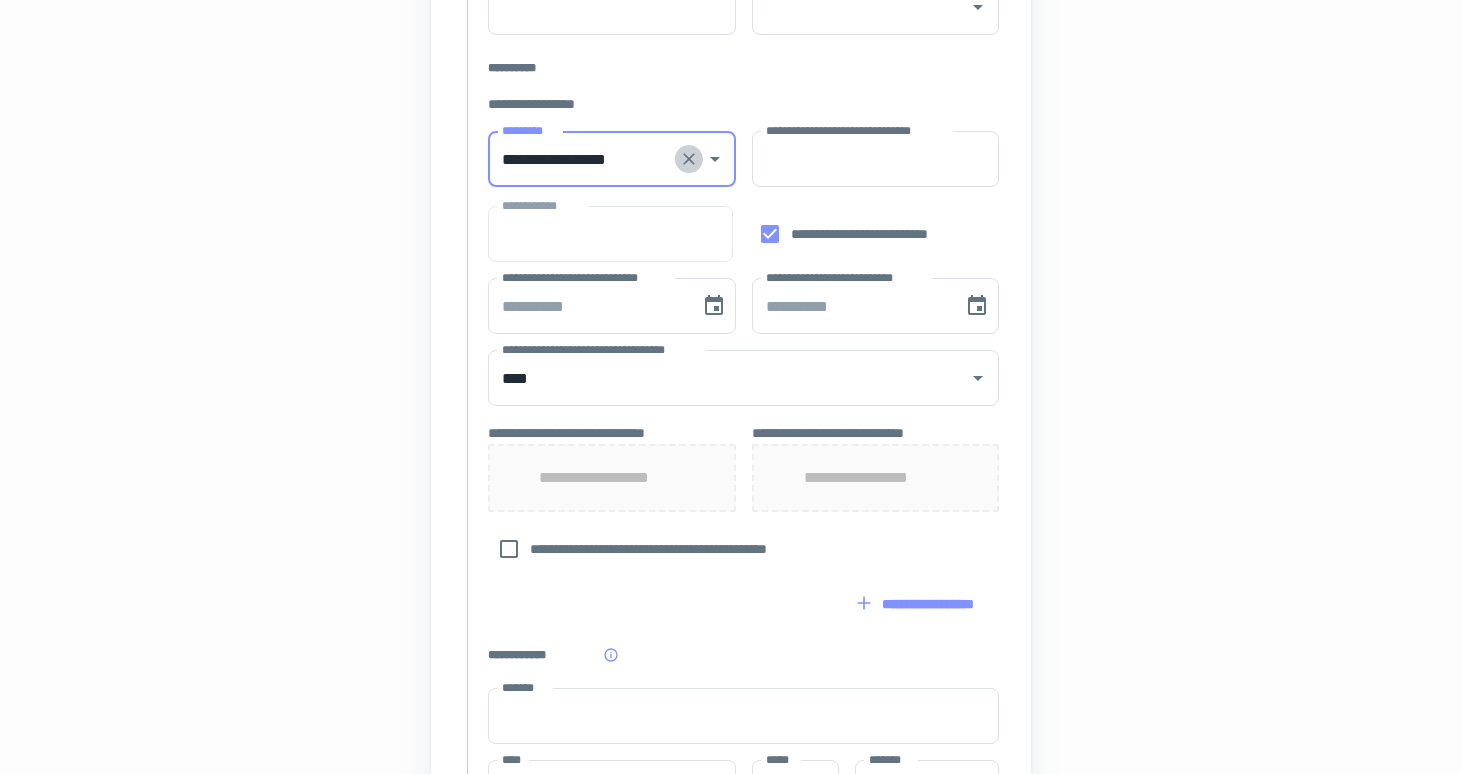 click 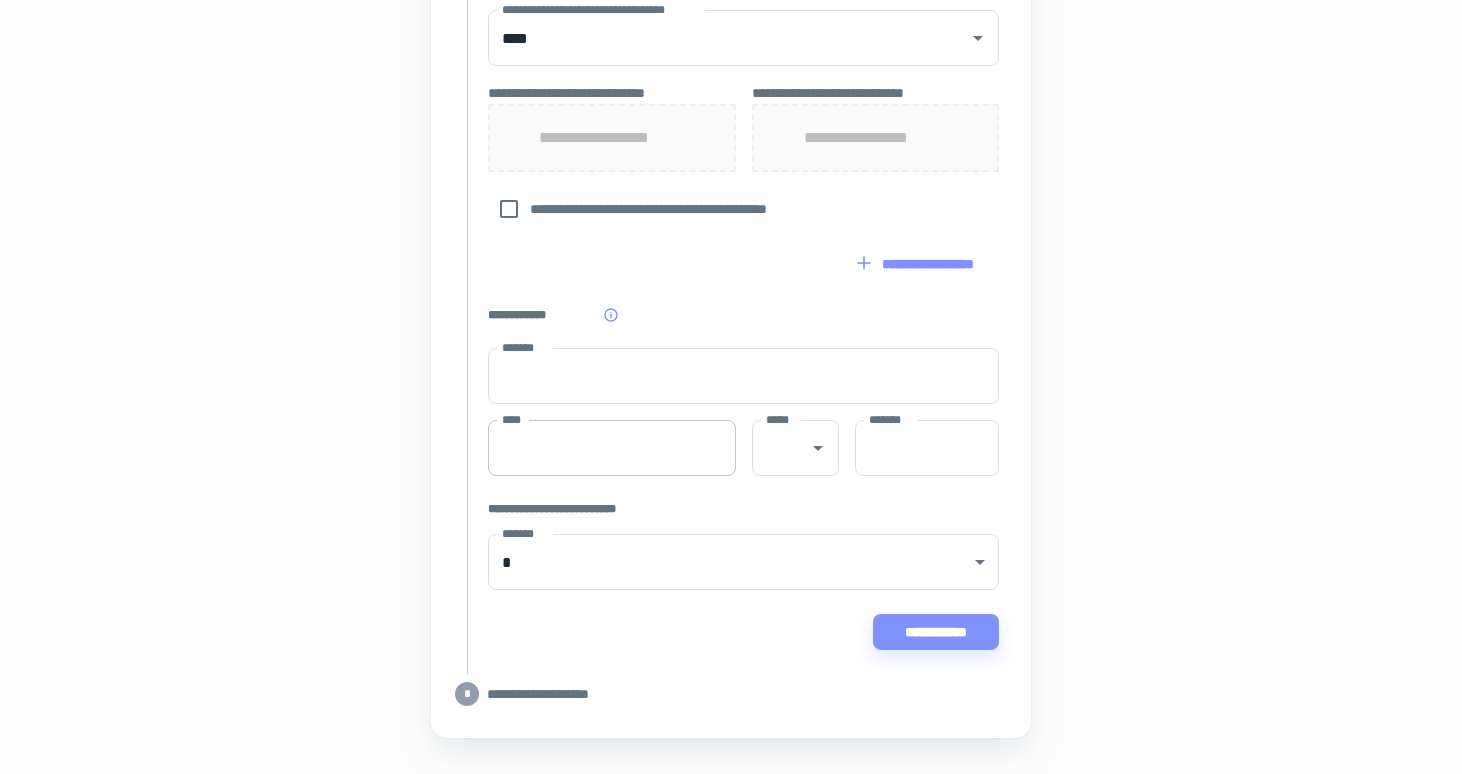 scroll, scrollTop: 948, scrollLeft: 0, axis: vertical 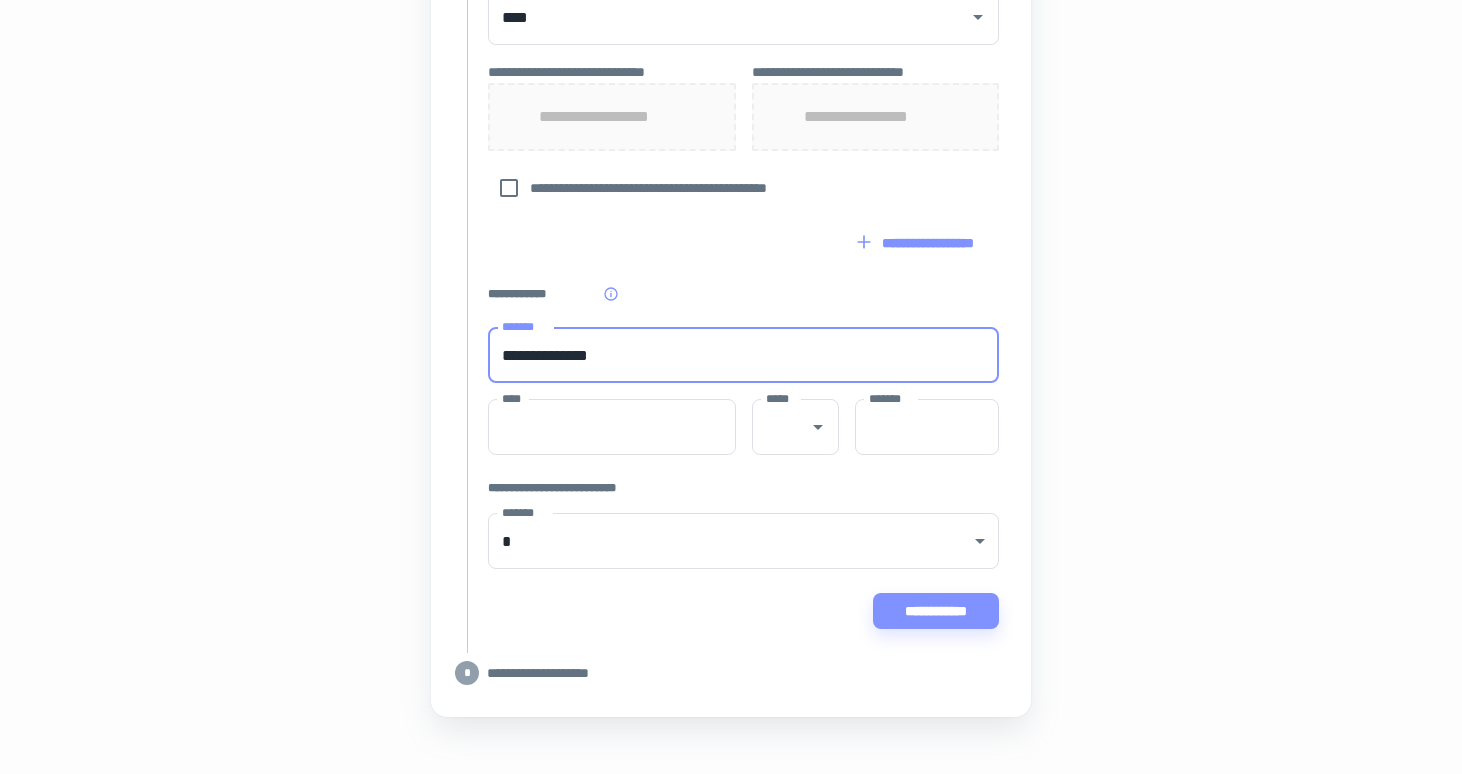 type on "**********" 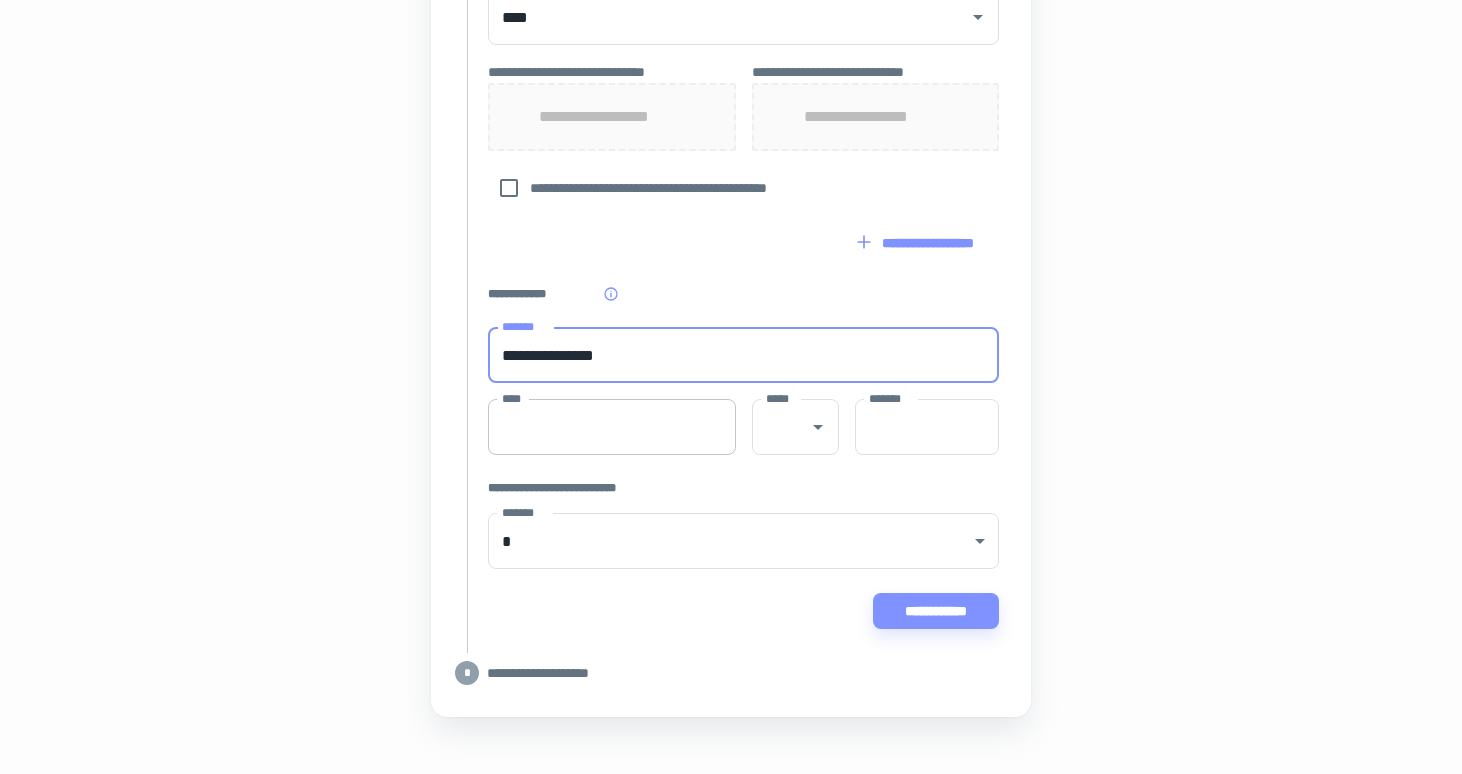 type on "*******" 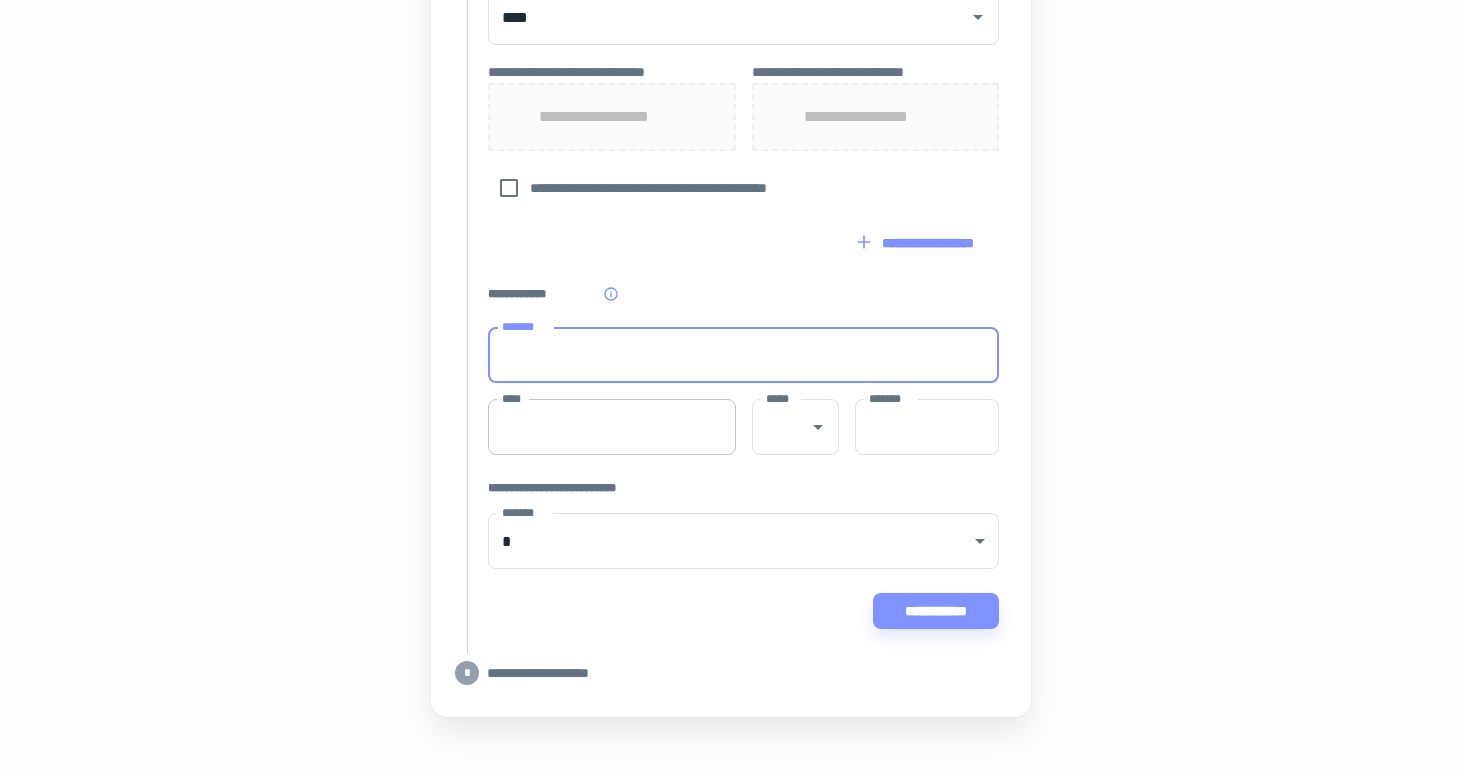 type on "**********" 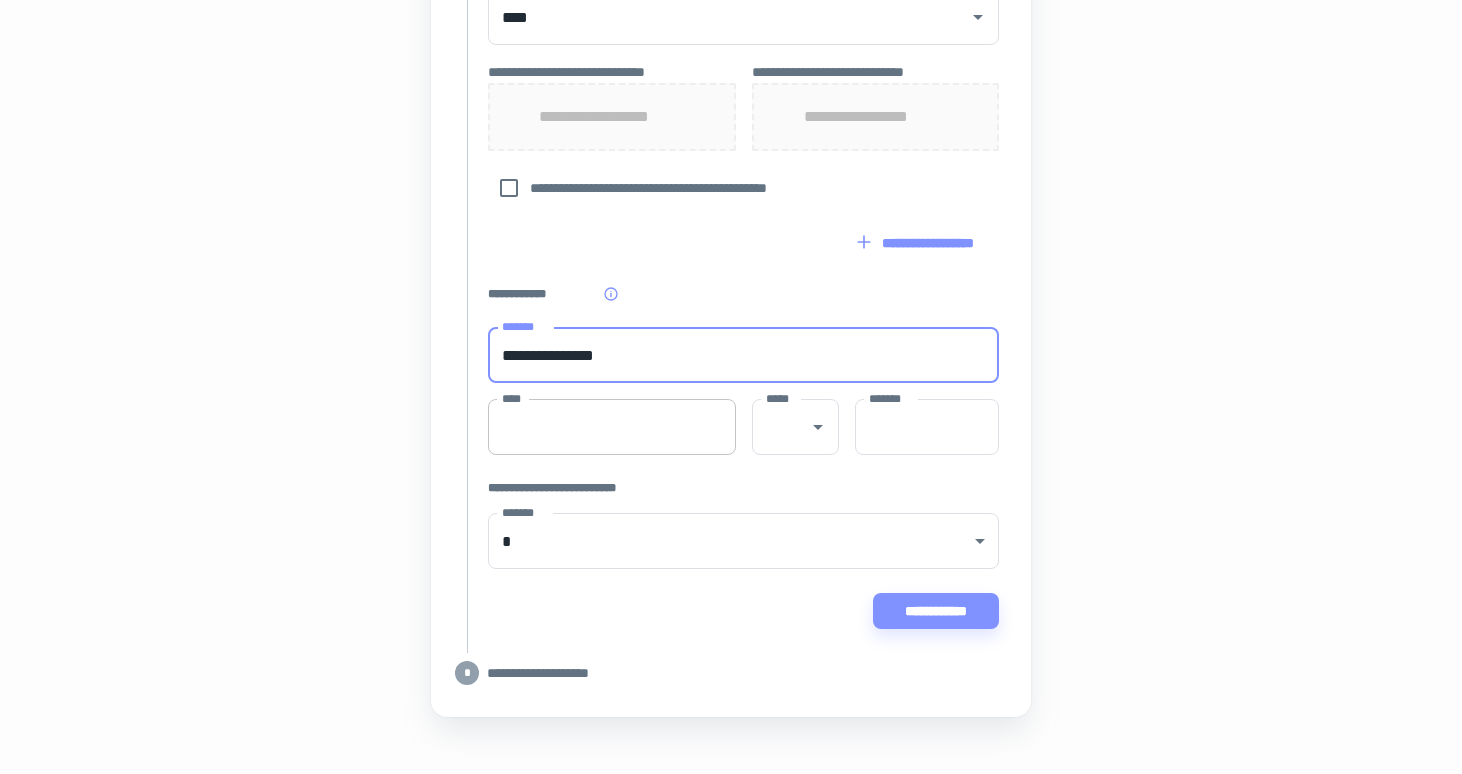 type on "**********" 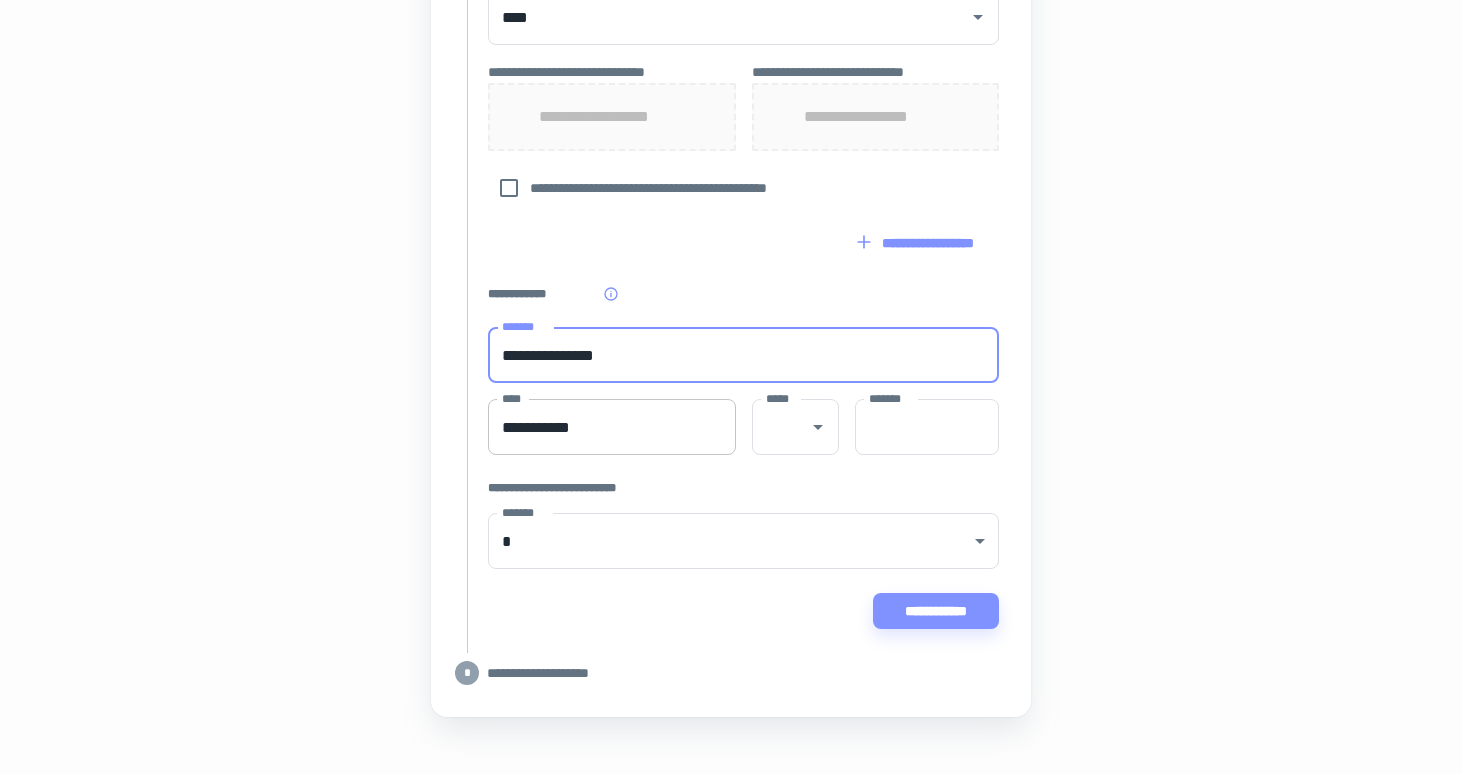type on "**" 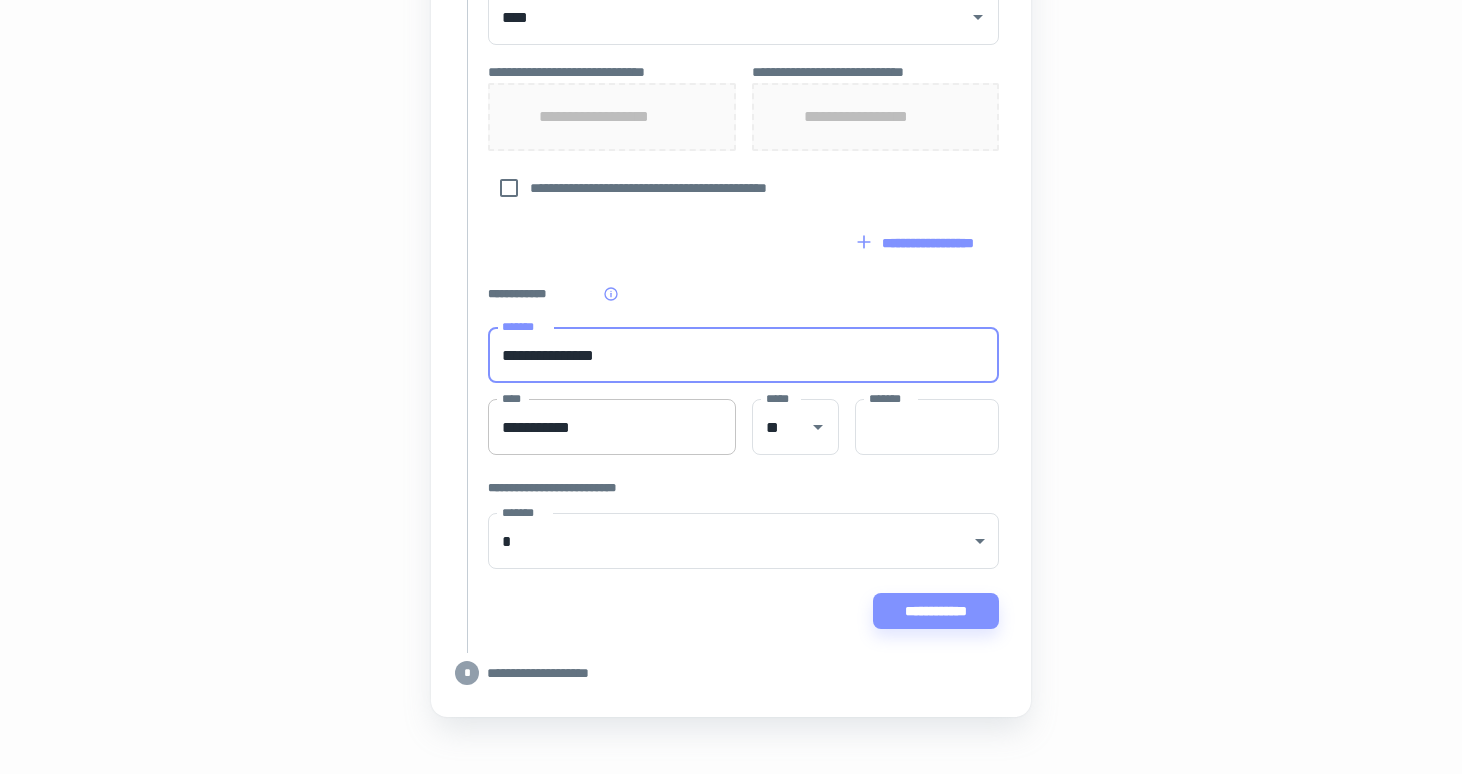 type 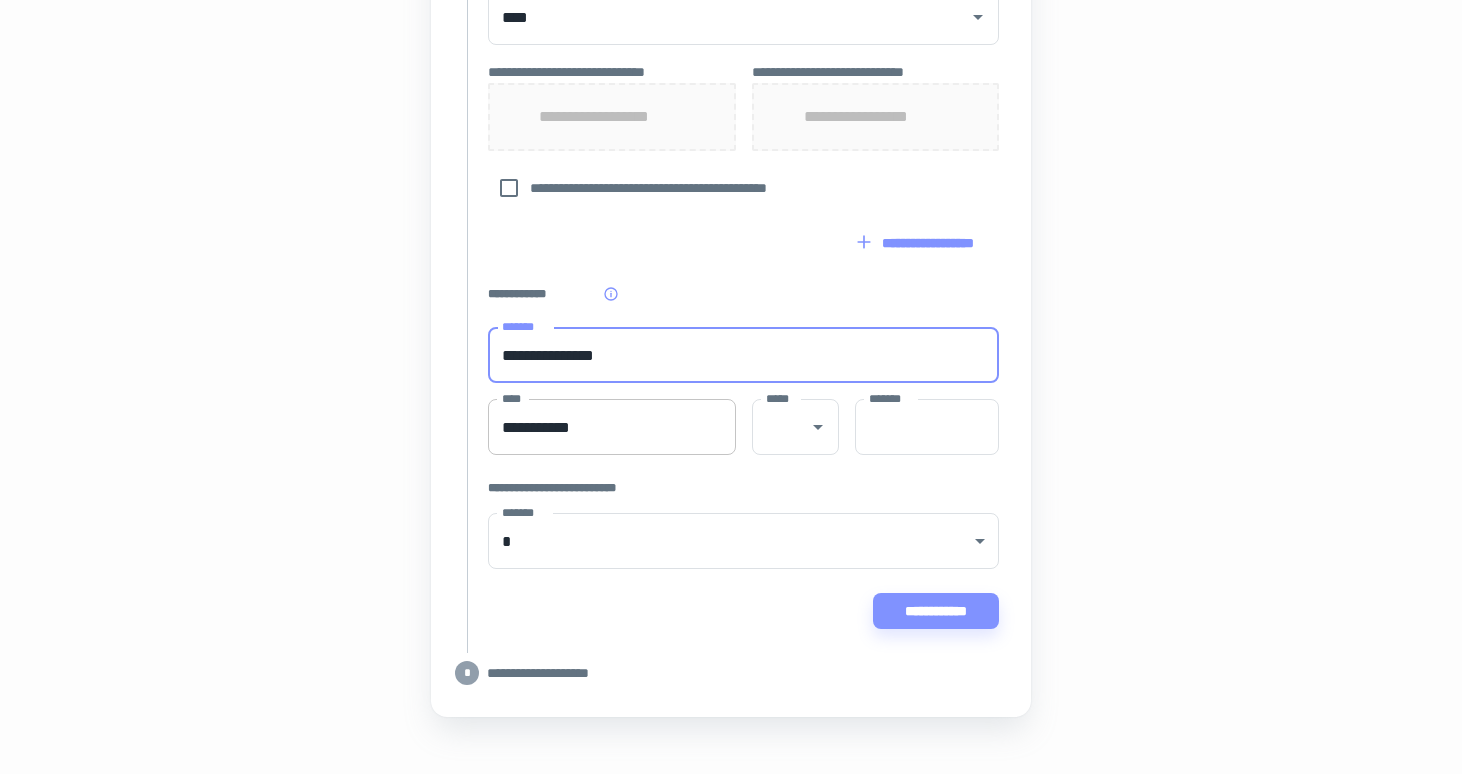 type on "*****" 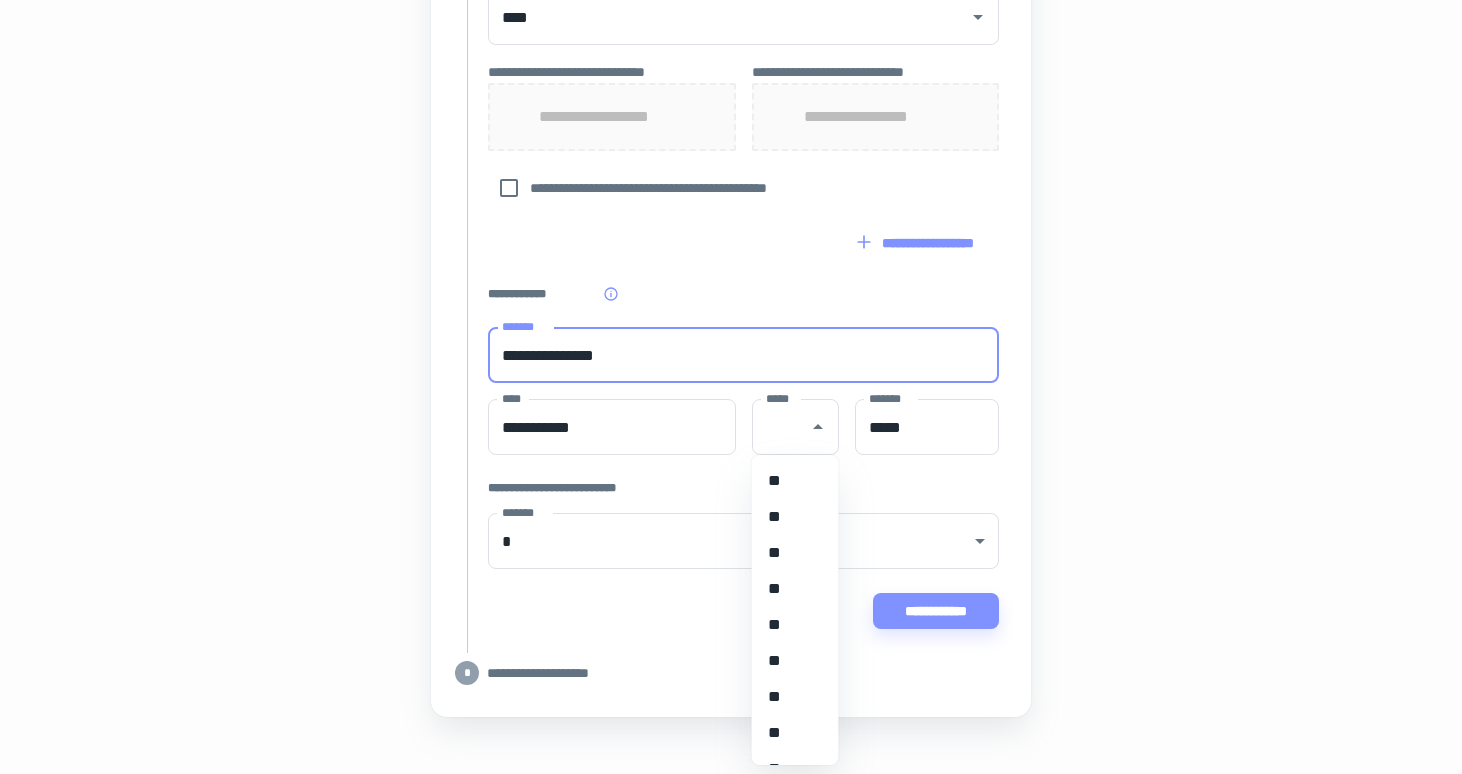 click on "**********" at bounding box center [731, -58] 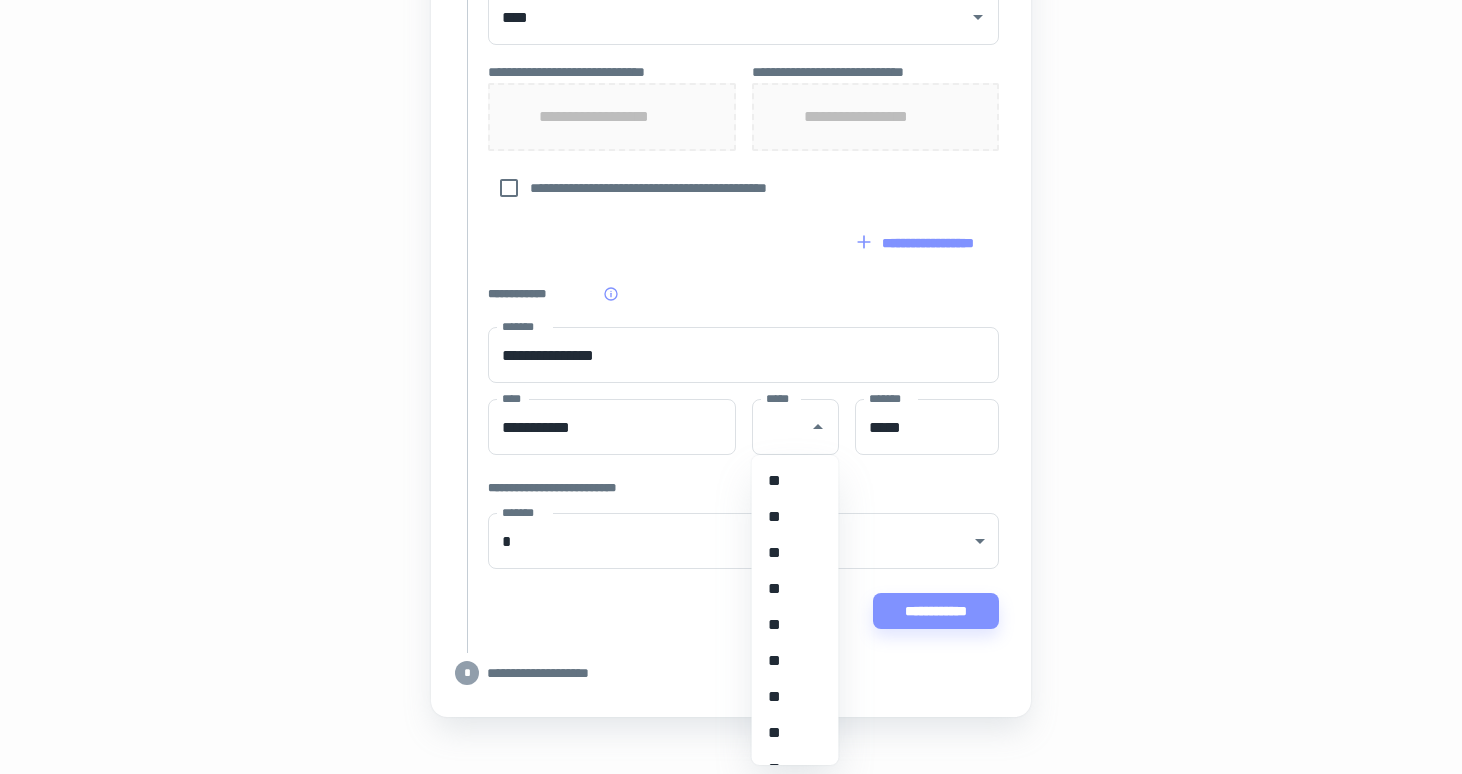 click on "**********" at bounding box center [731, -58] 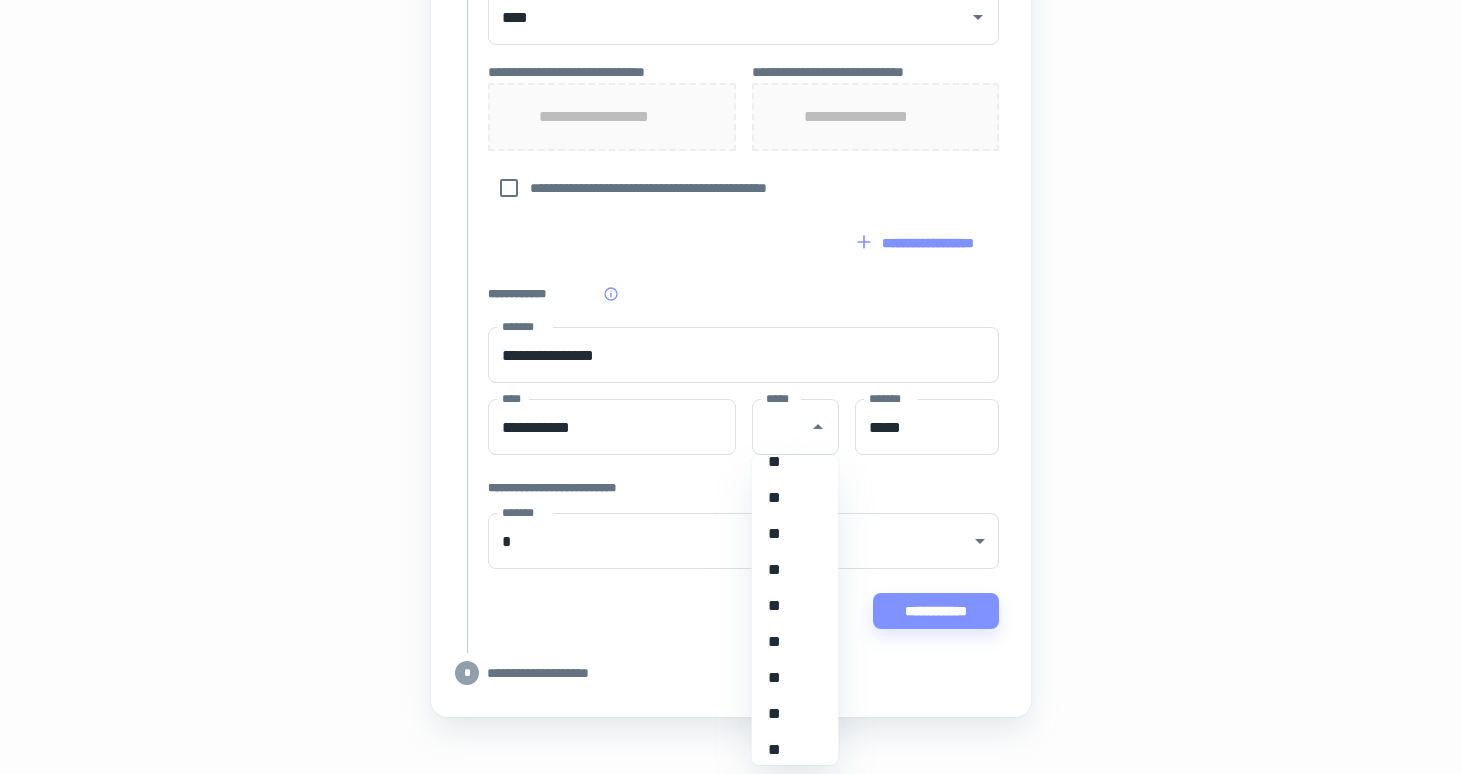 scroll, scrollTop: 861, scrollLeft: 0, axis: vertical 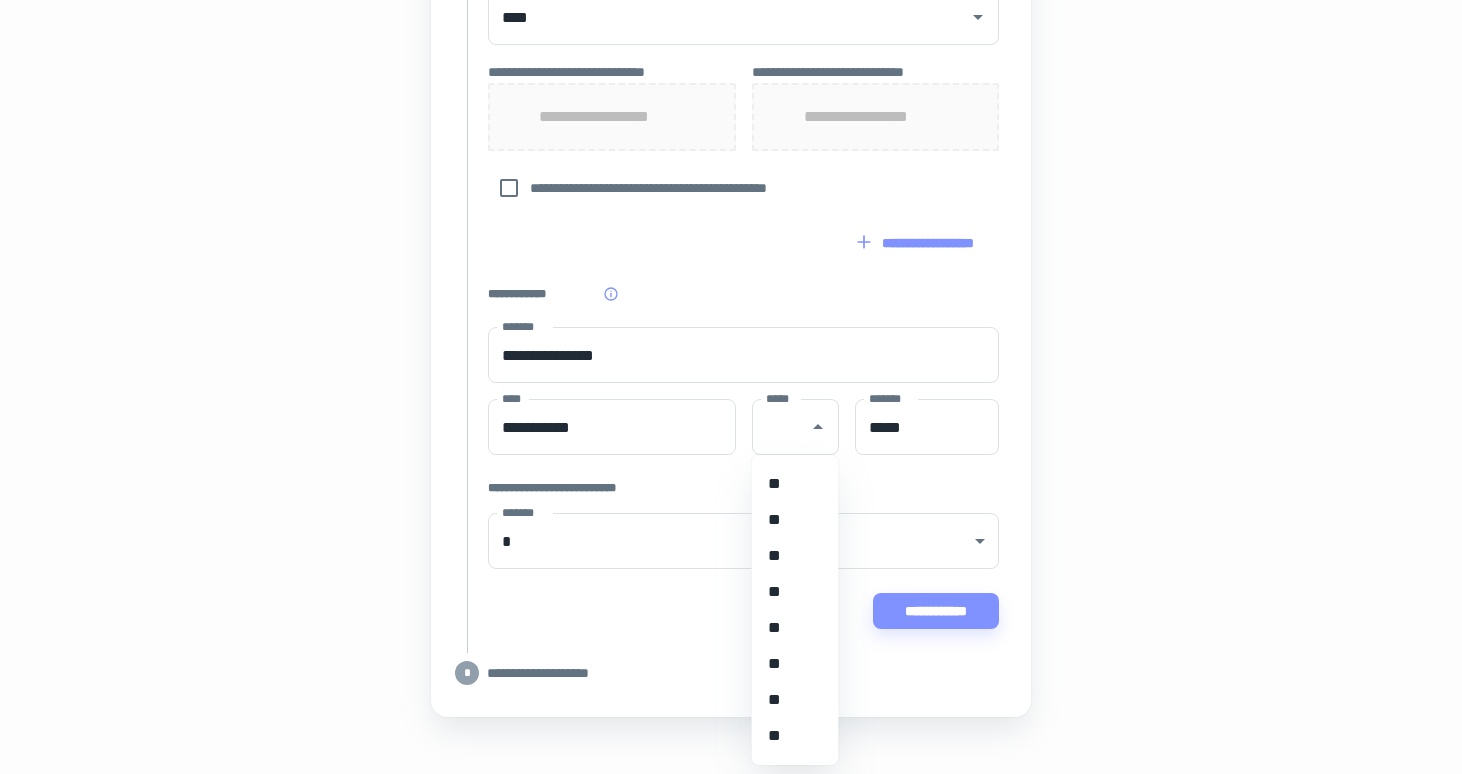 click on "**" at bounding box center (795, 592) 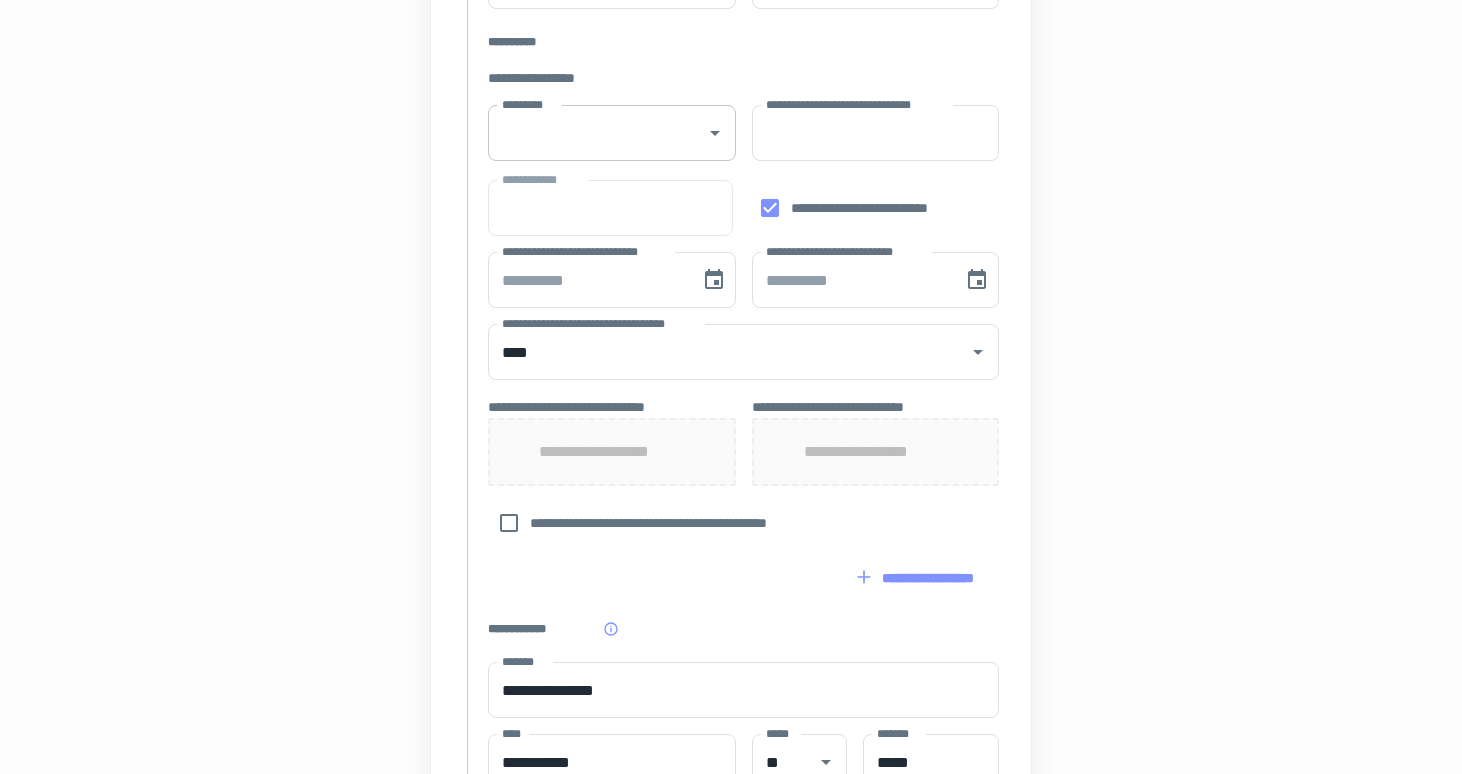 scroll, scrollTop: 626, scrollLeft: 0, axis: vertical 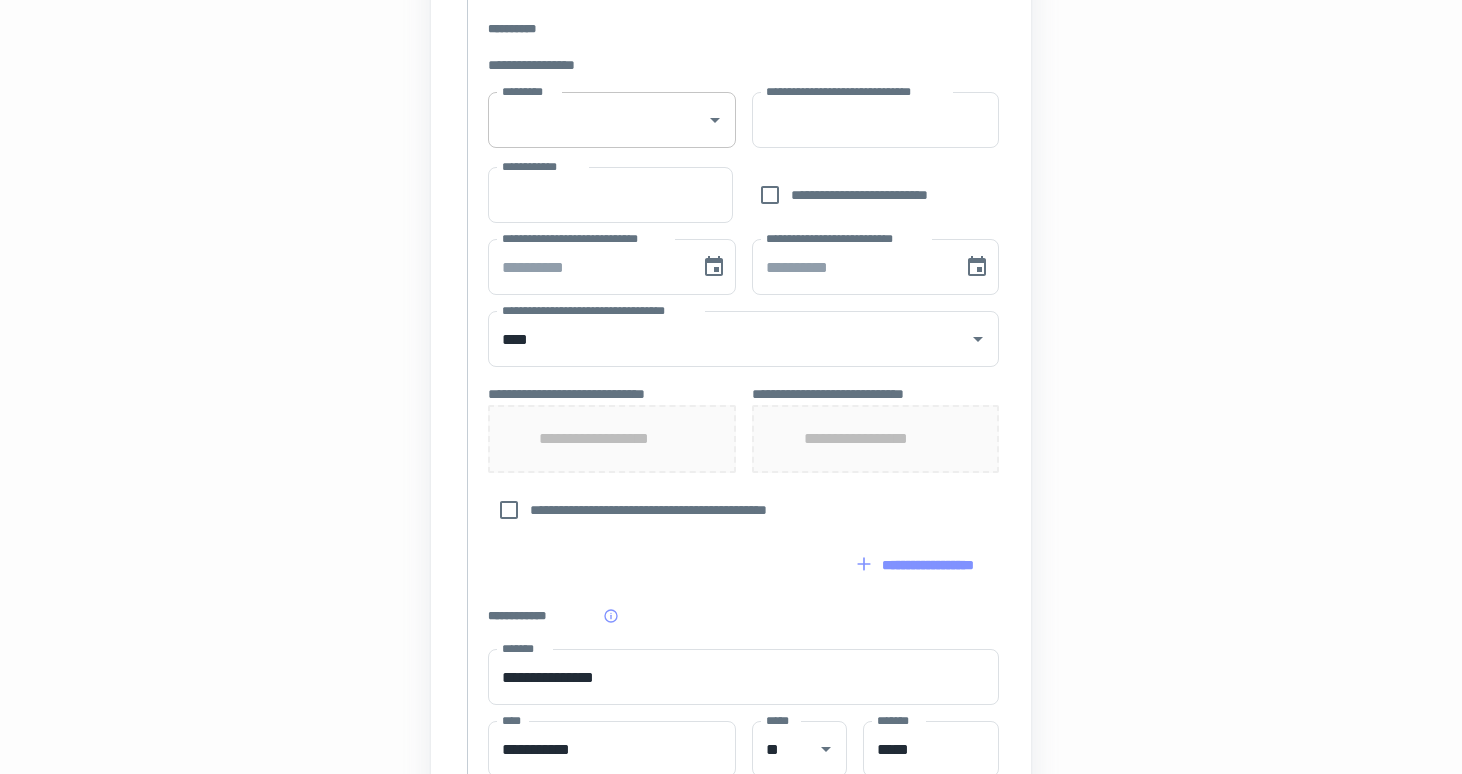 type on "***" 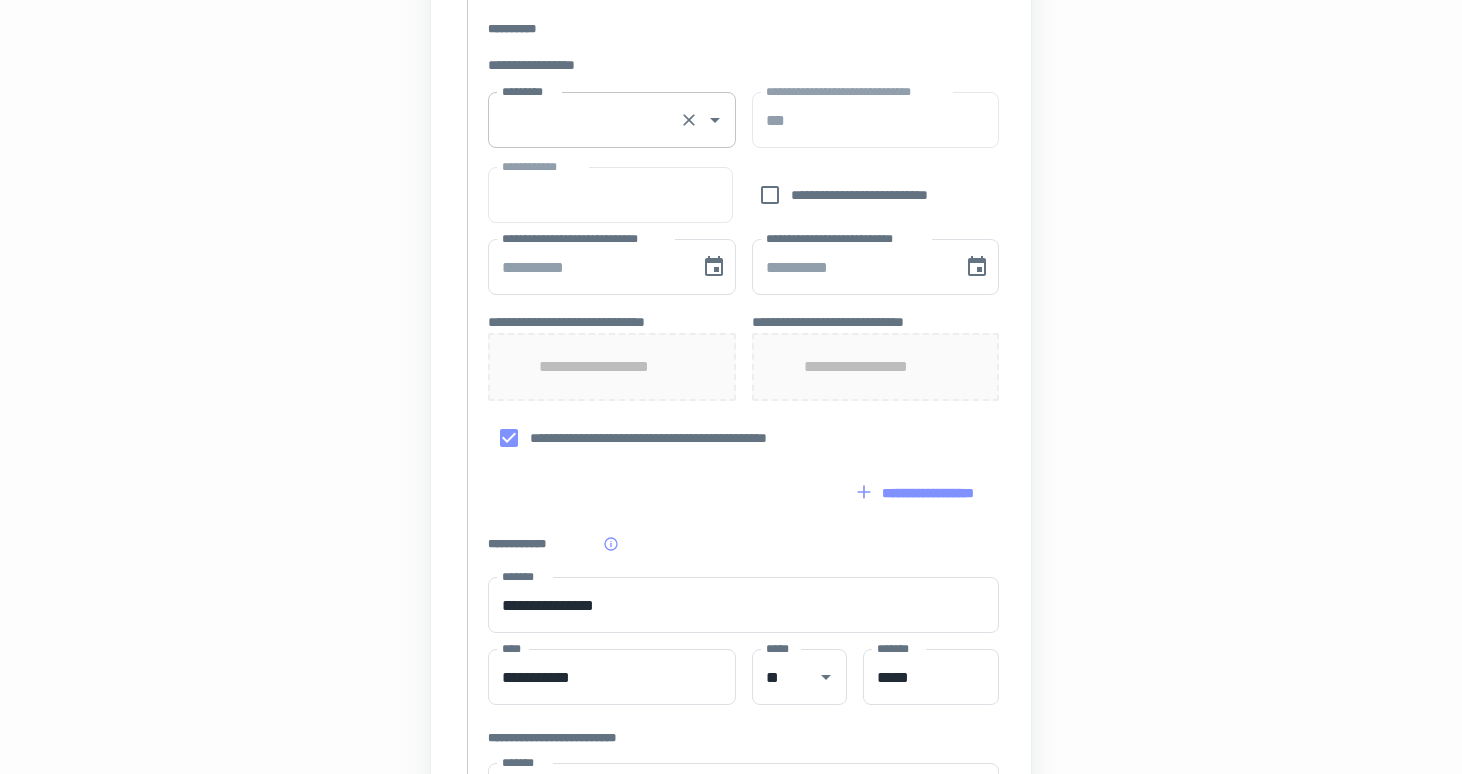type on "***" 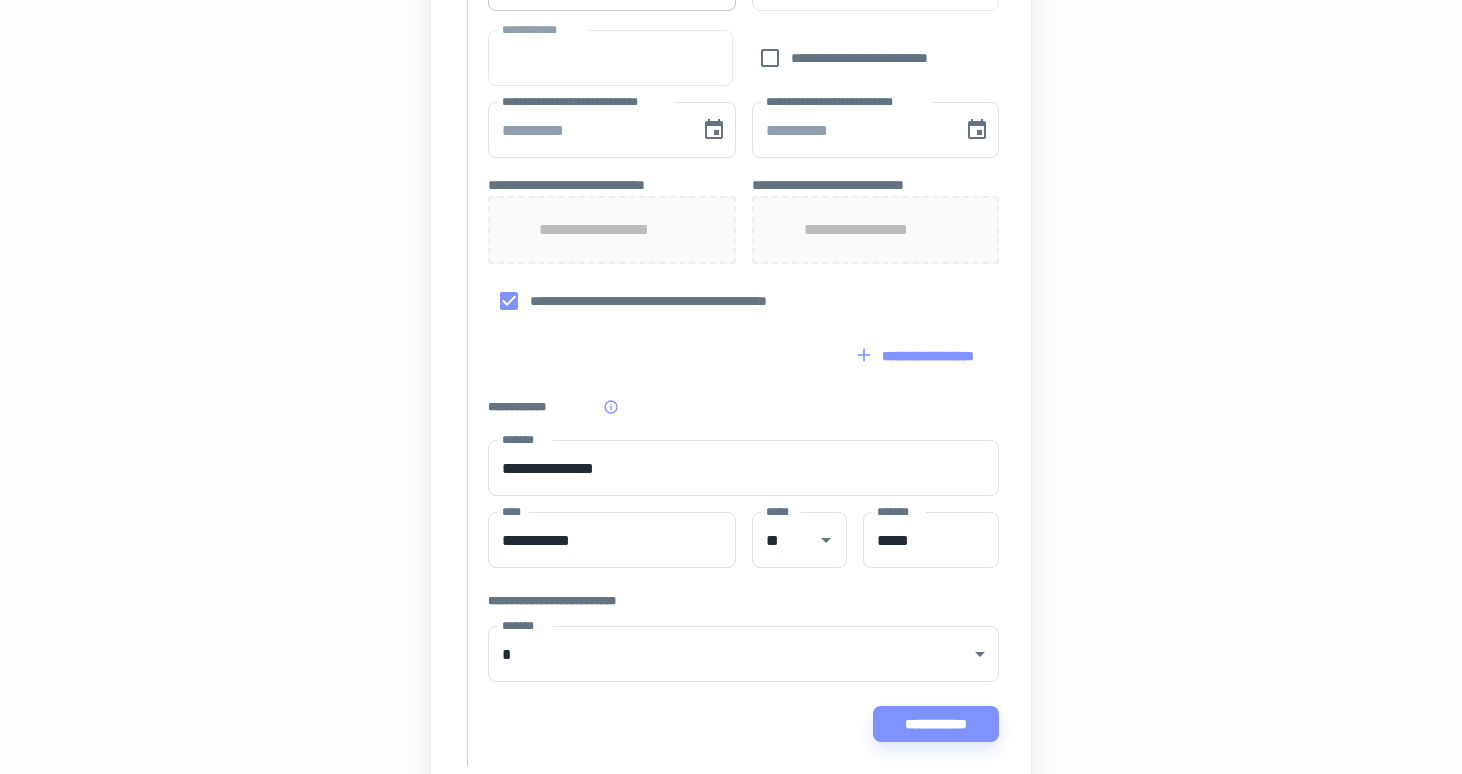 scroll, scrollTop: 772, scrollLeft: 0, axis: vertical 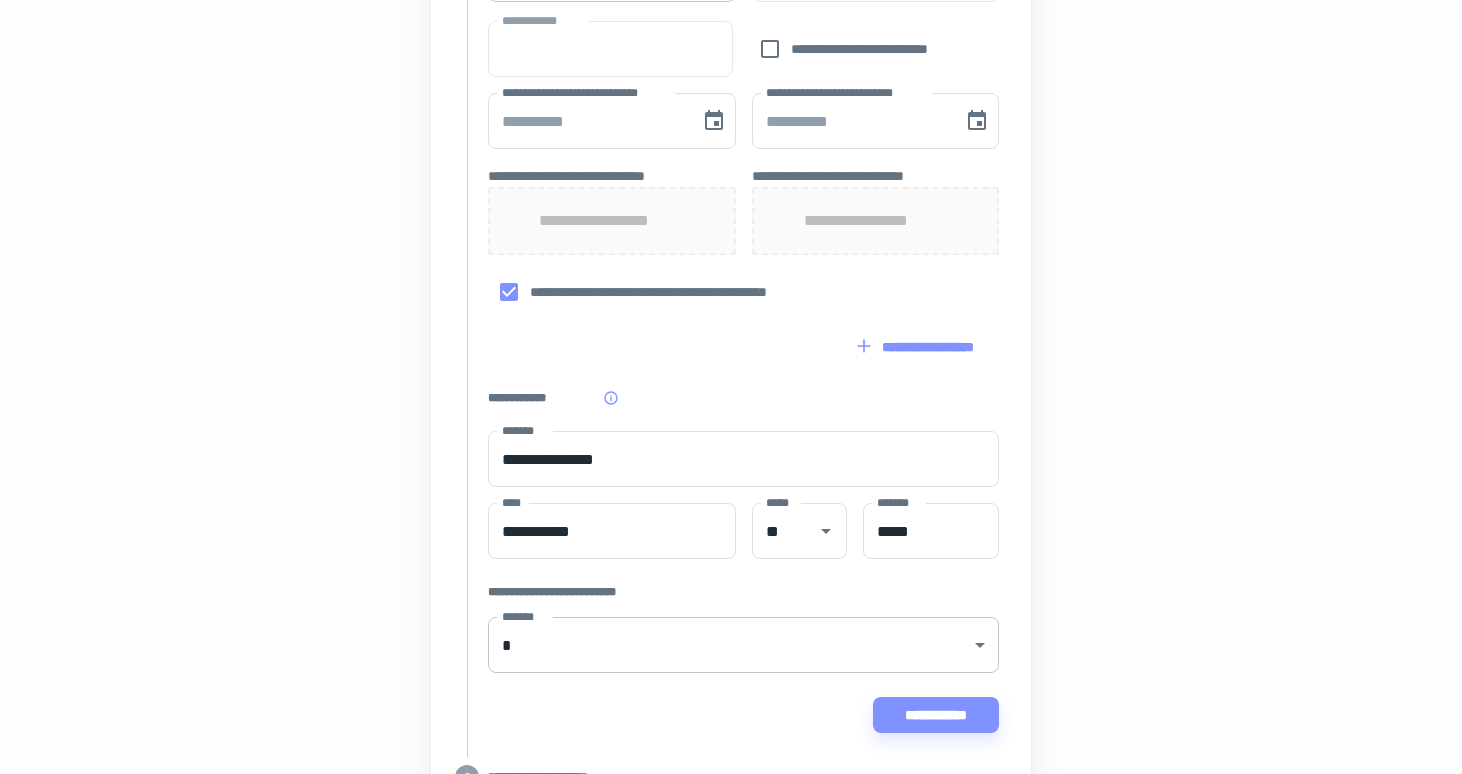 click on "**********" at bounding box center (731, -385) 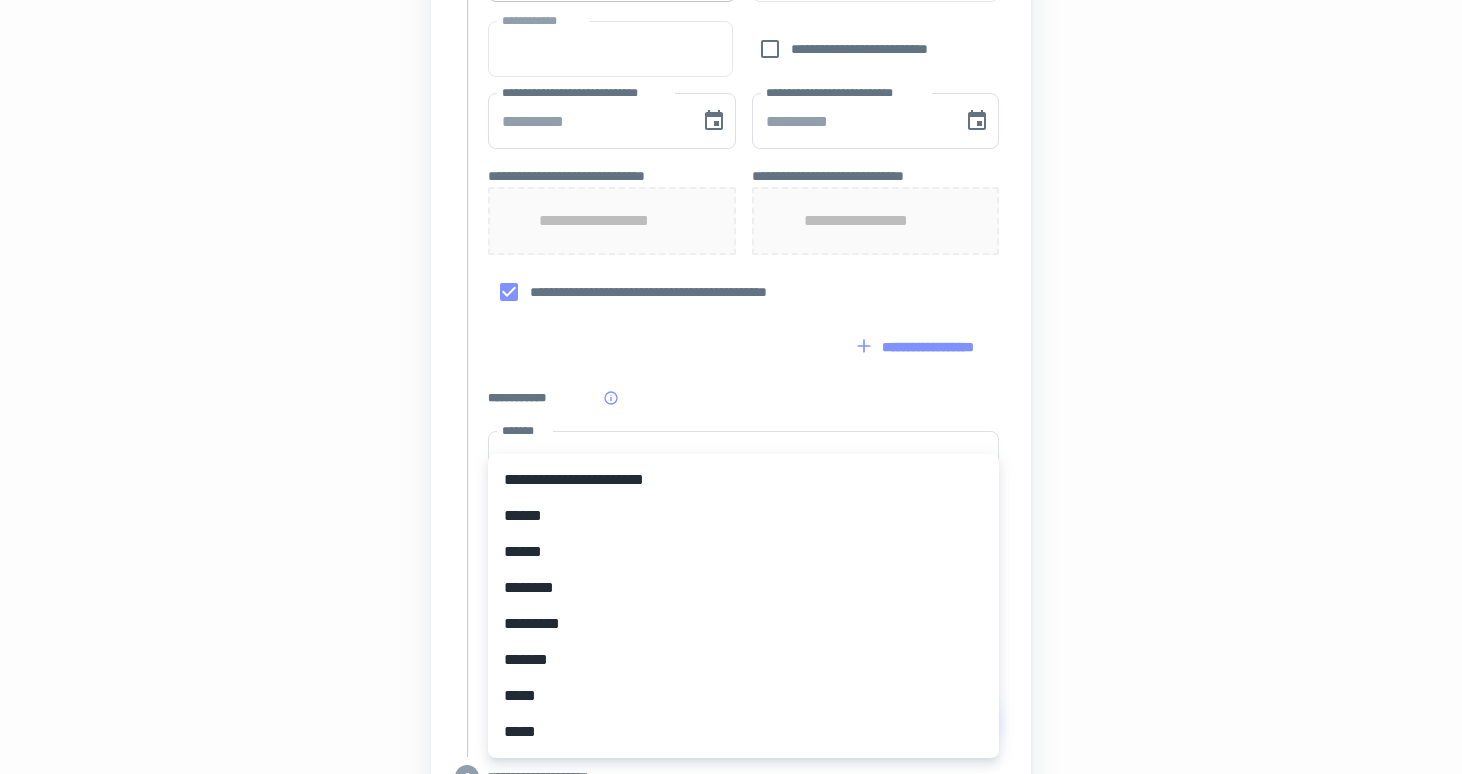 click on "*****" at bounding box center (743, 732) 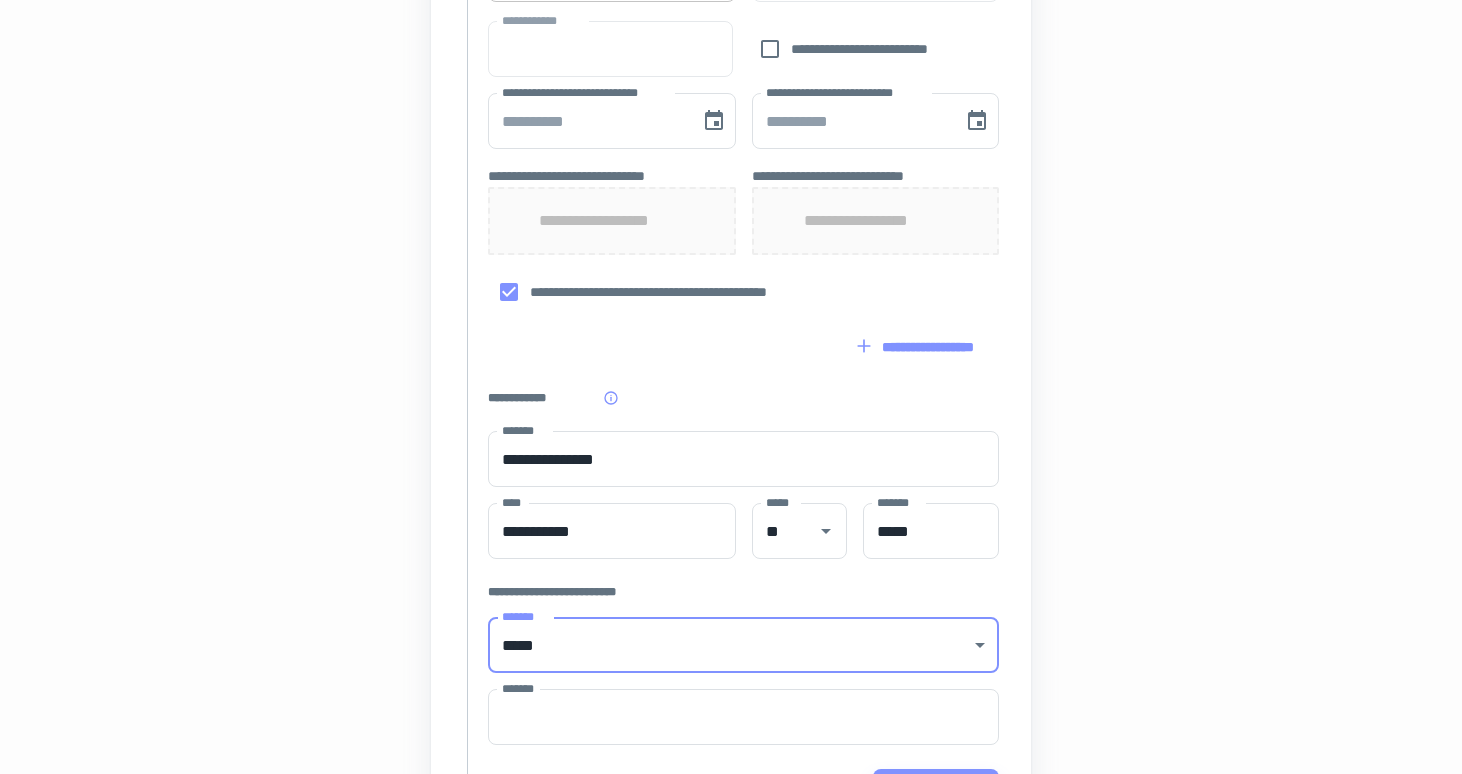 type on "*****" 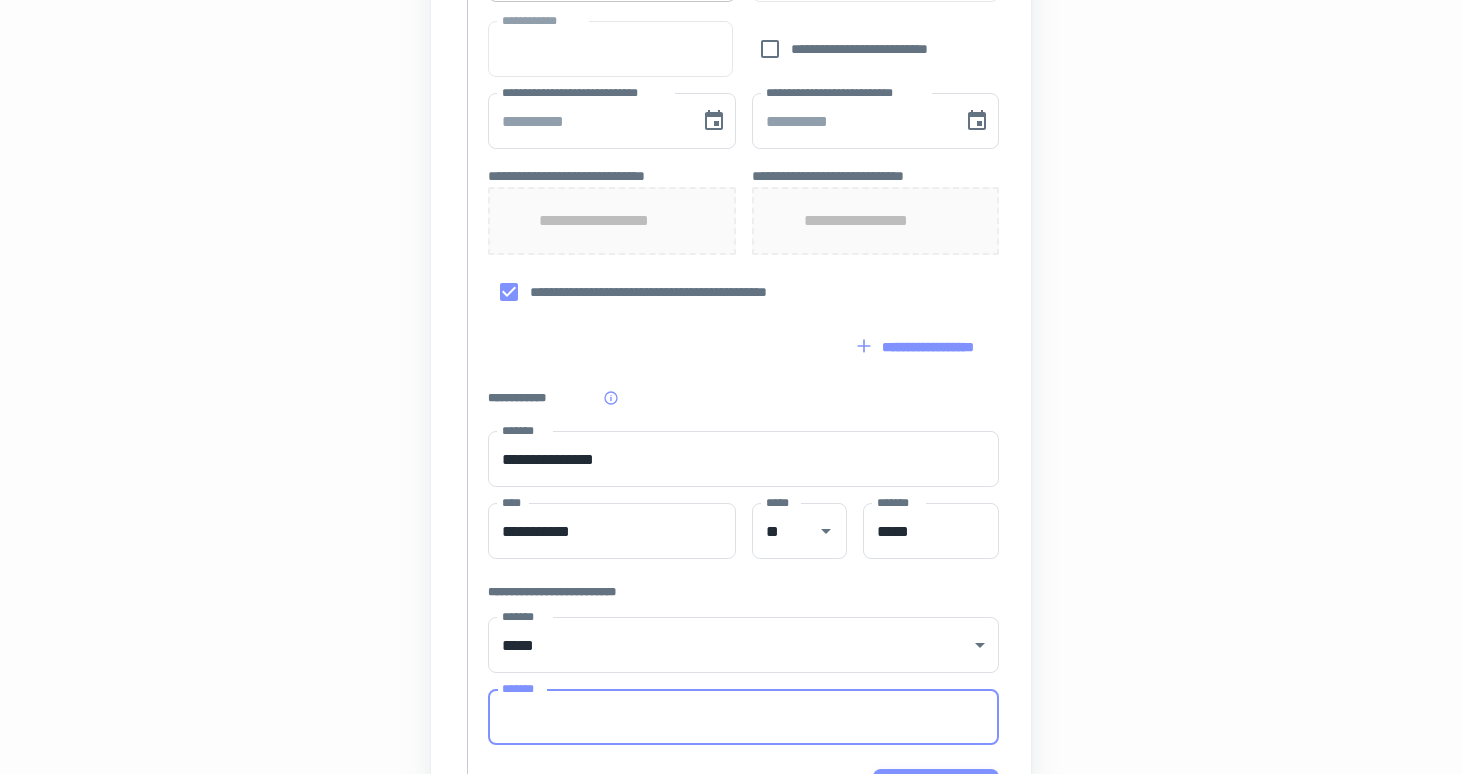 click on "*******" at bounding box center (743, 717) 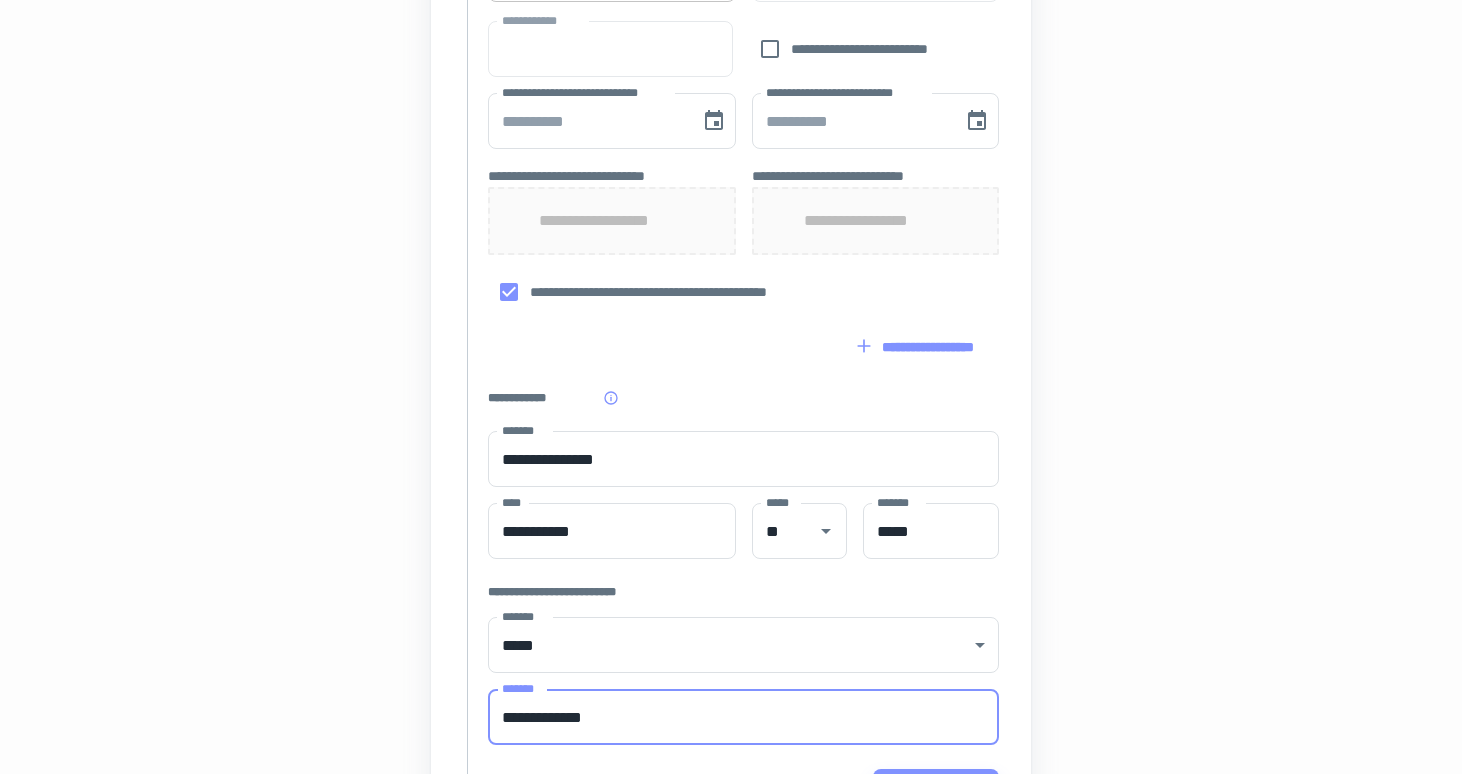 type on "**********" 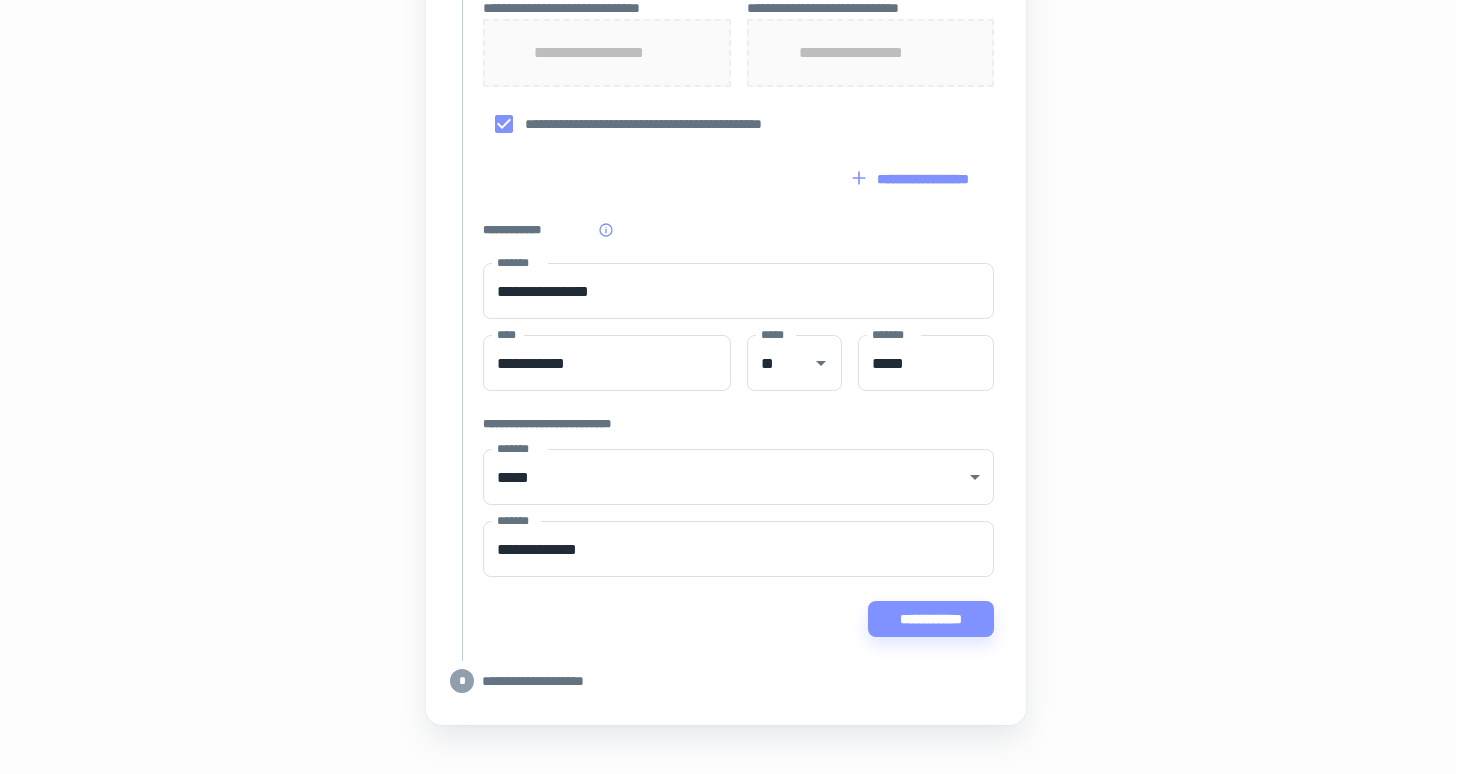 scroll, scrollTop: 944, scrollLeft: 5, axis: both 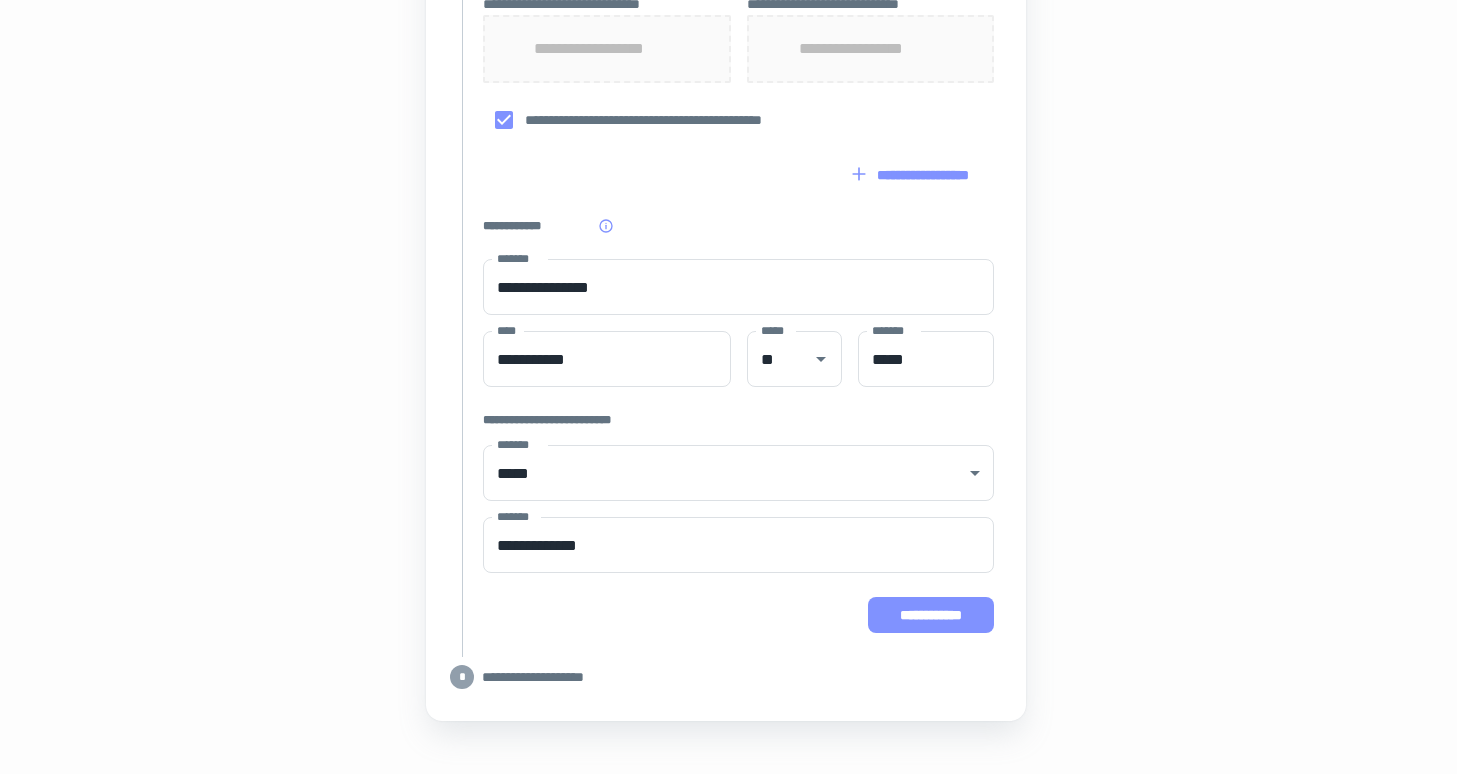 click on "**********" at bounding box center [931, 615] 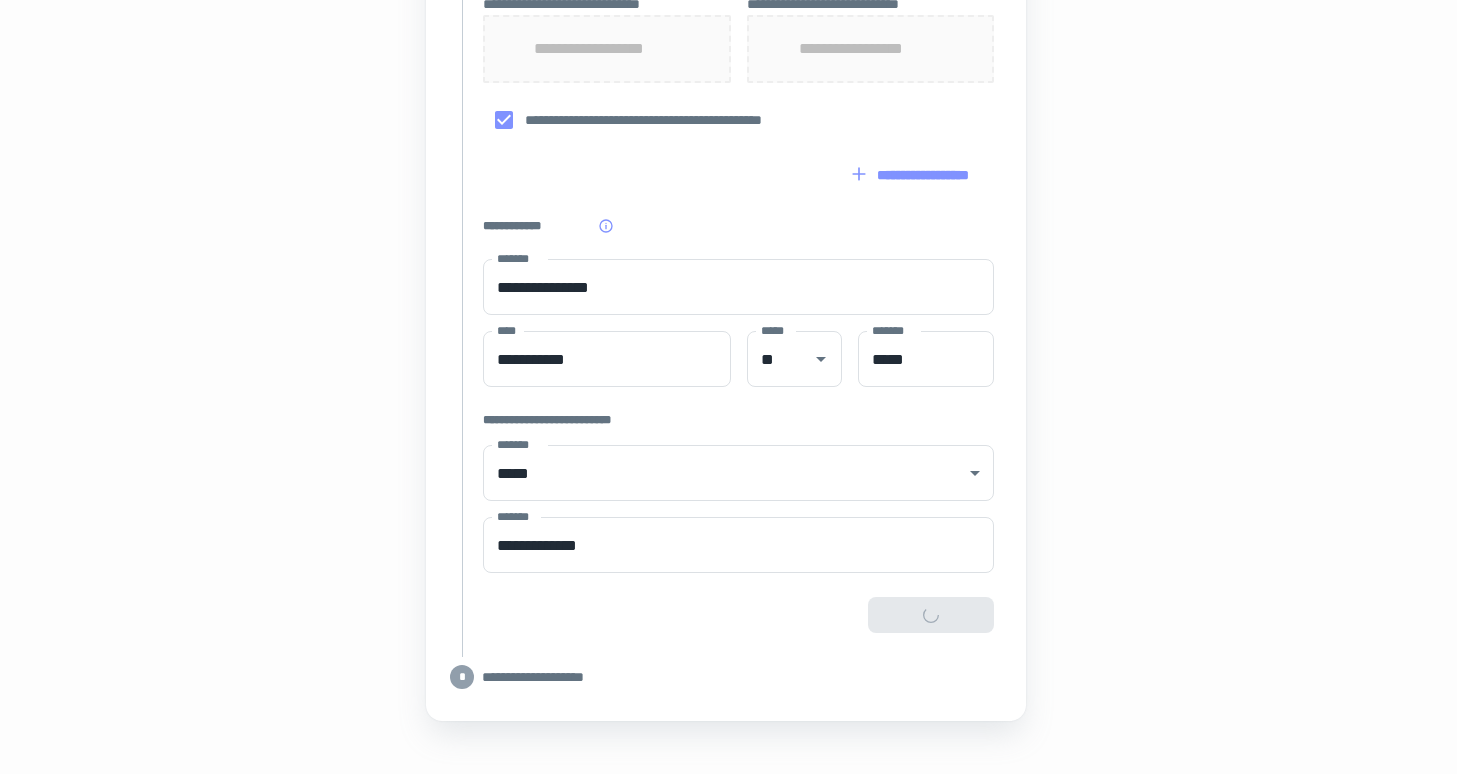 type on "**********" 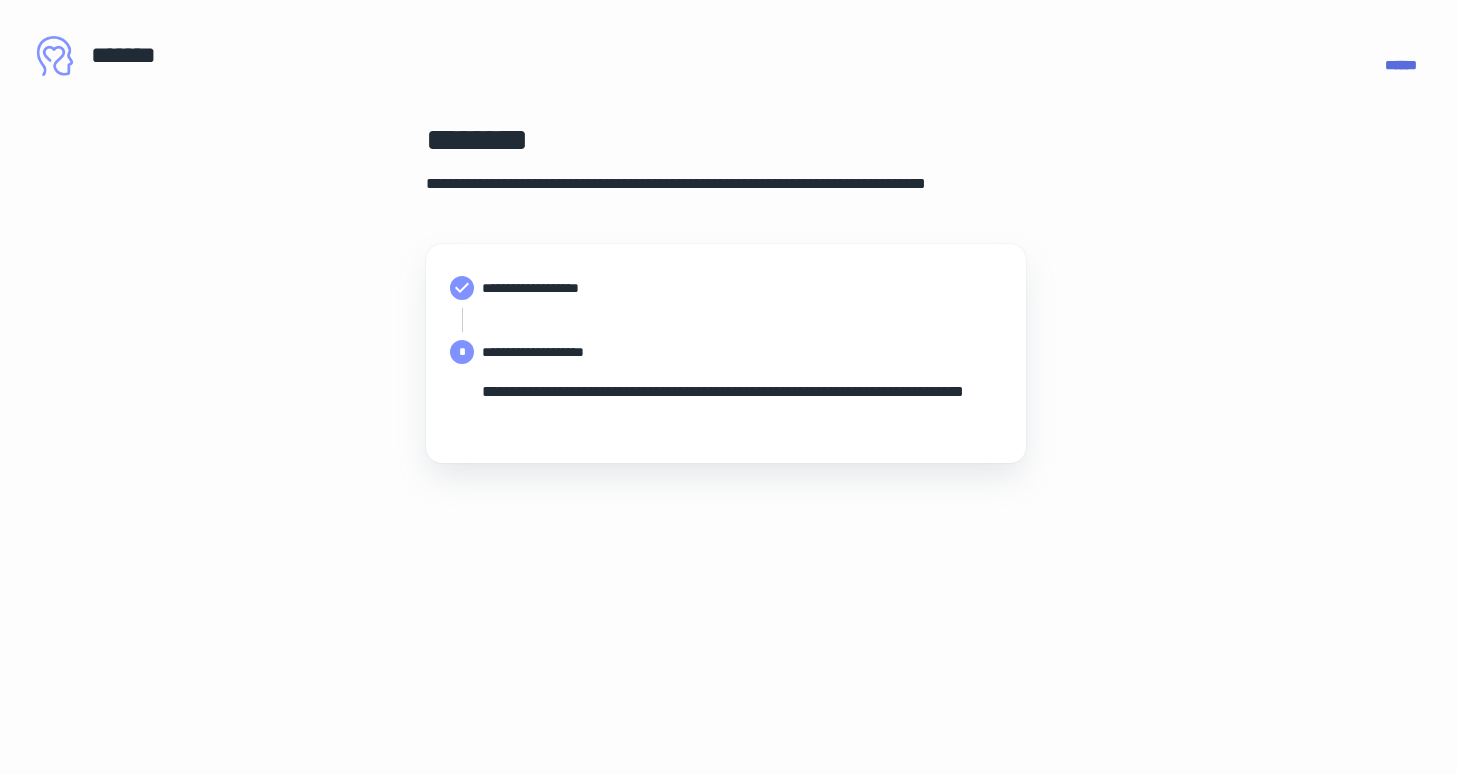 scroll, scrollTop: 0, scrollLeft: 5, axis: horizontal 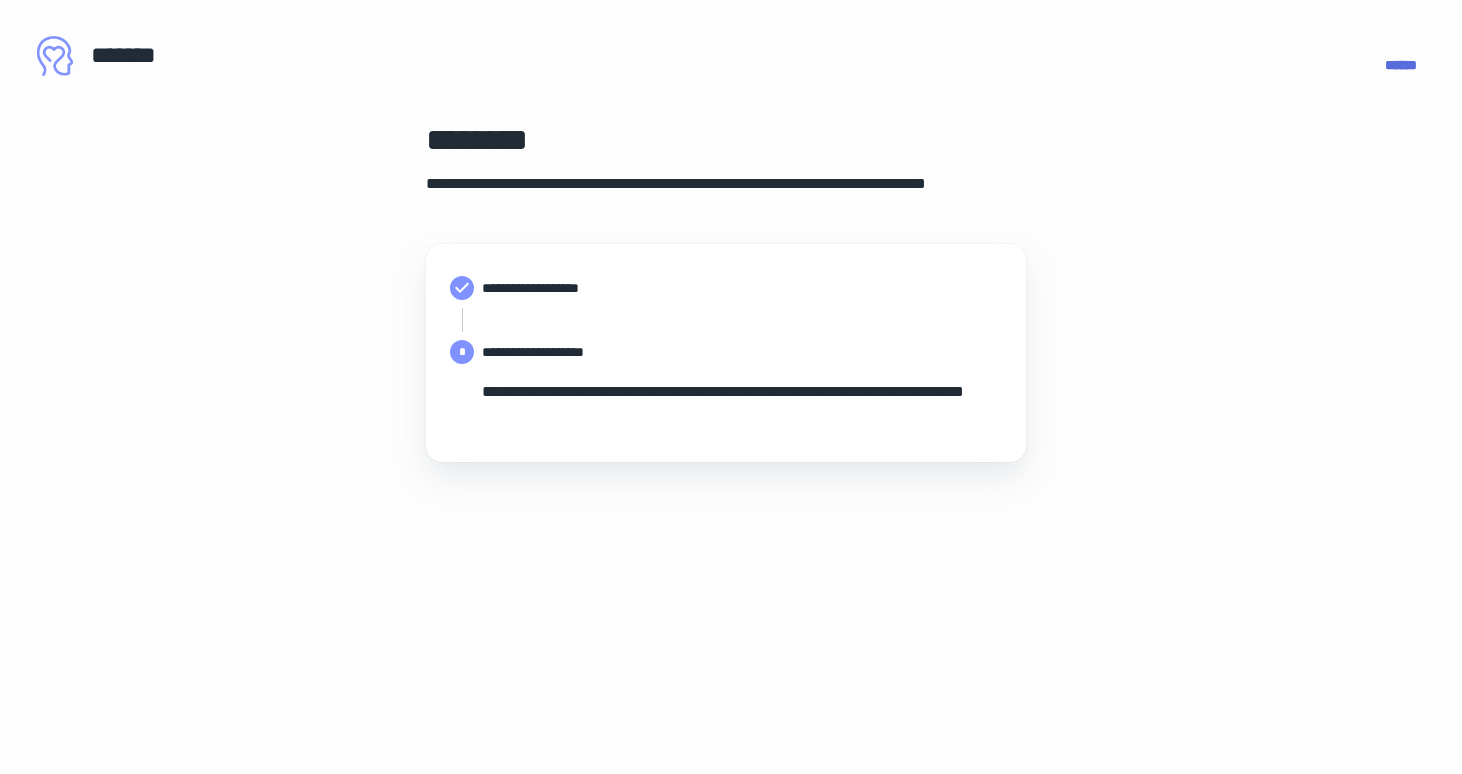 click on "*" 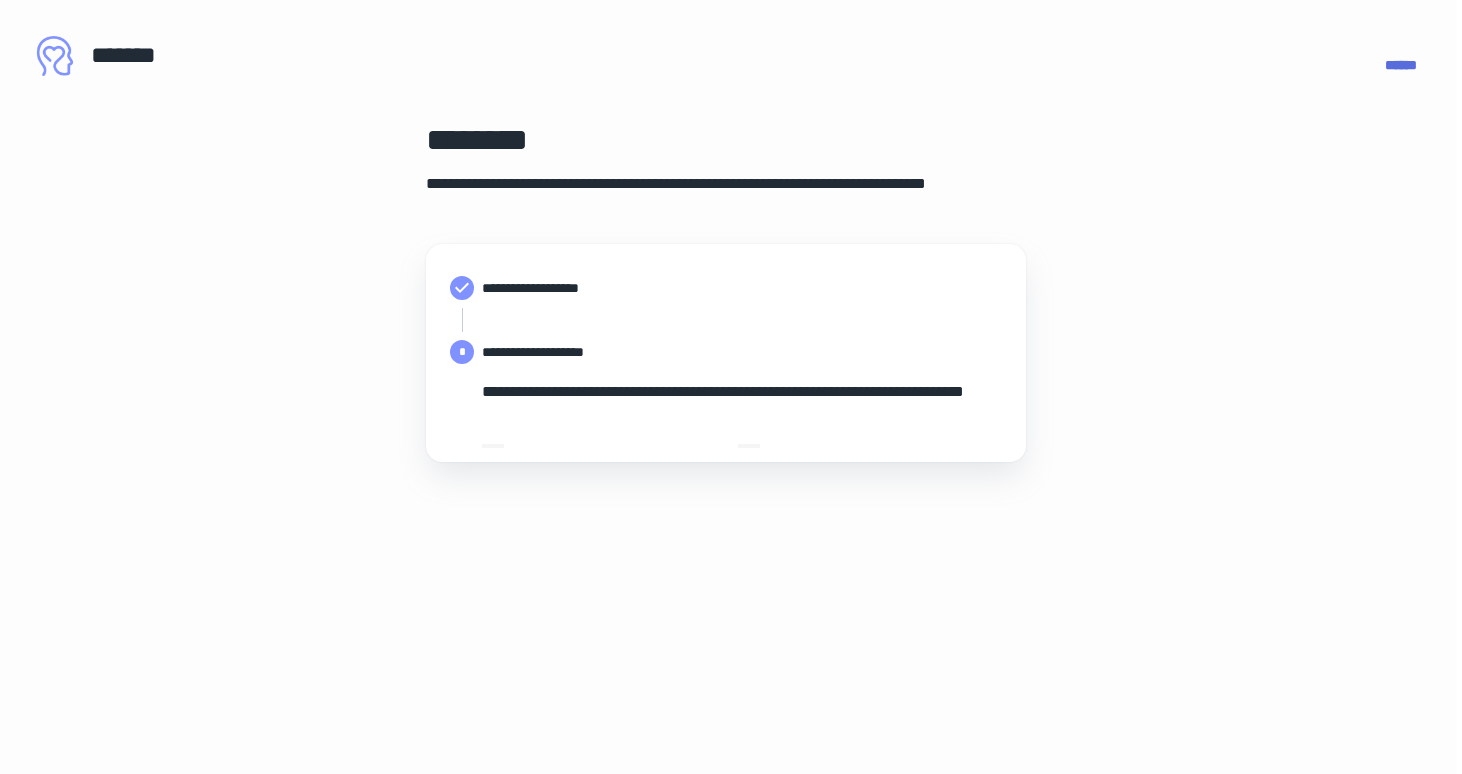 scroll, scrollTop: 0, scrollLeft: 5, axis: horizontal 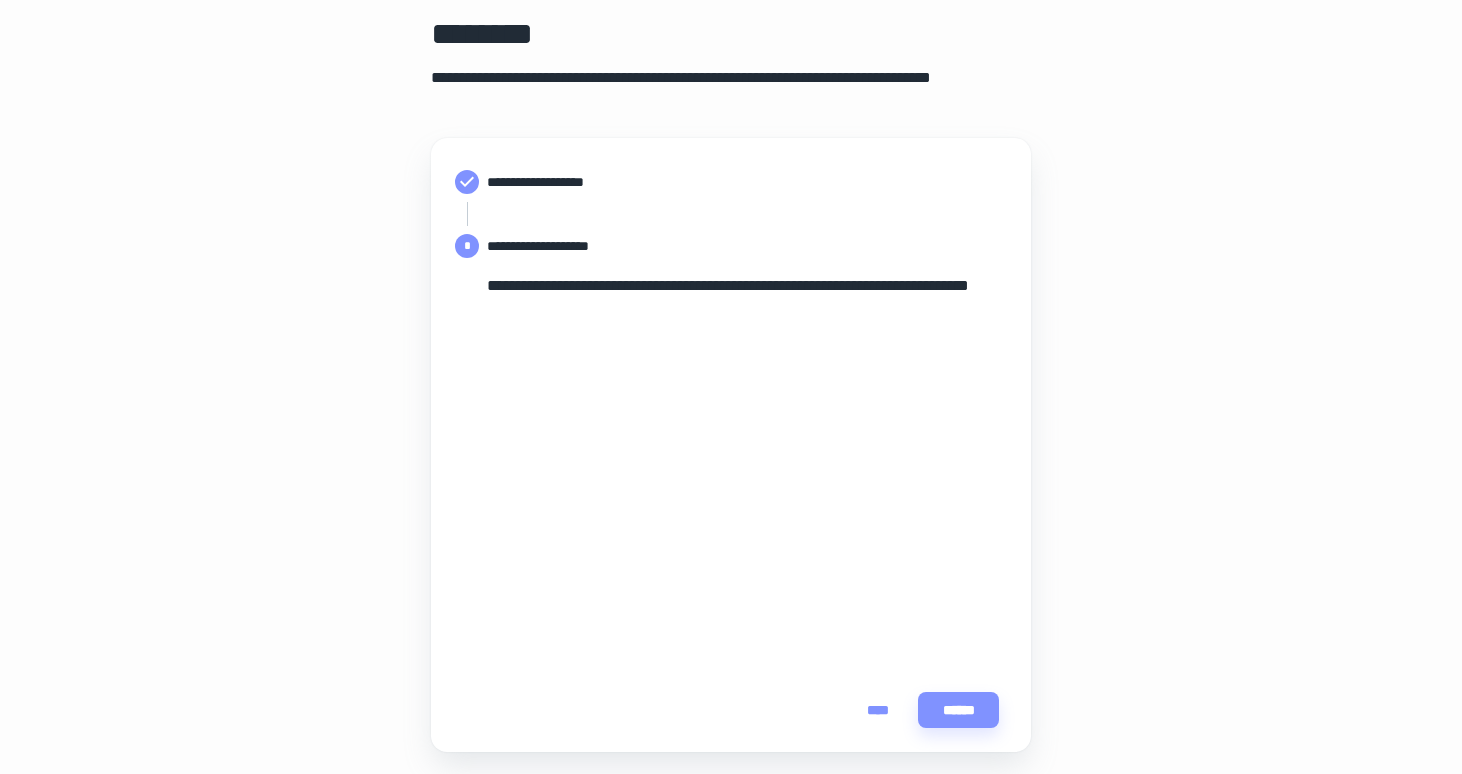 click on "**********" at bounding box center [731, 381] 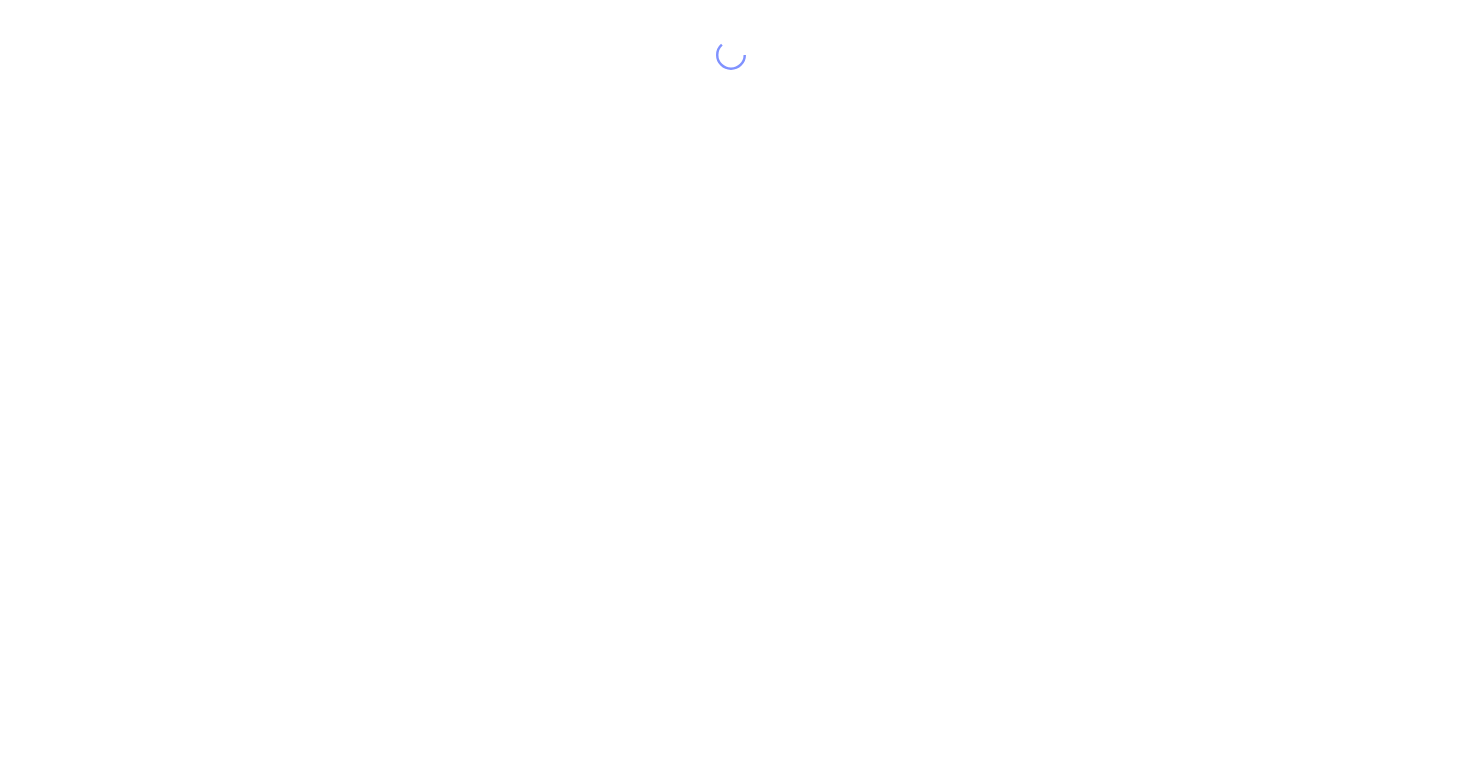 scroll, scrollTop: 0, scrollLeft: 0, axis: both 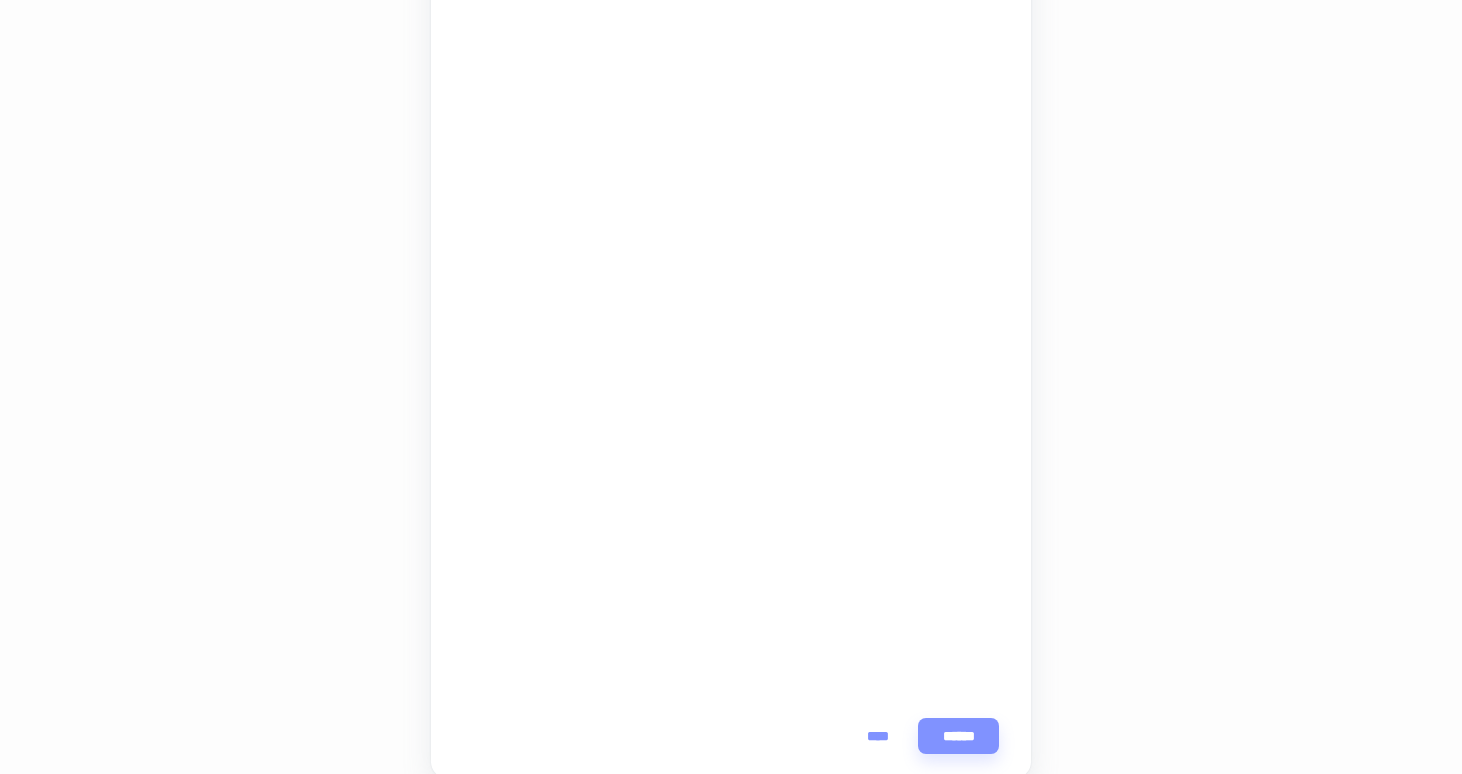 click on "**********" at bounding box center [731, 245] 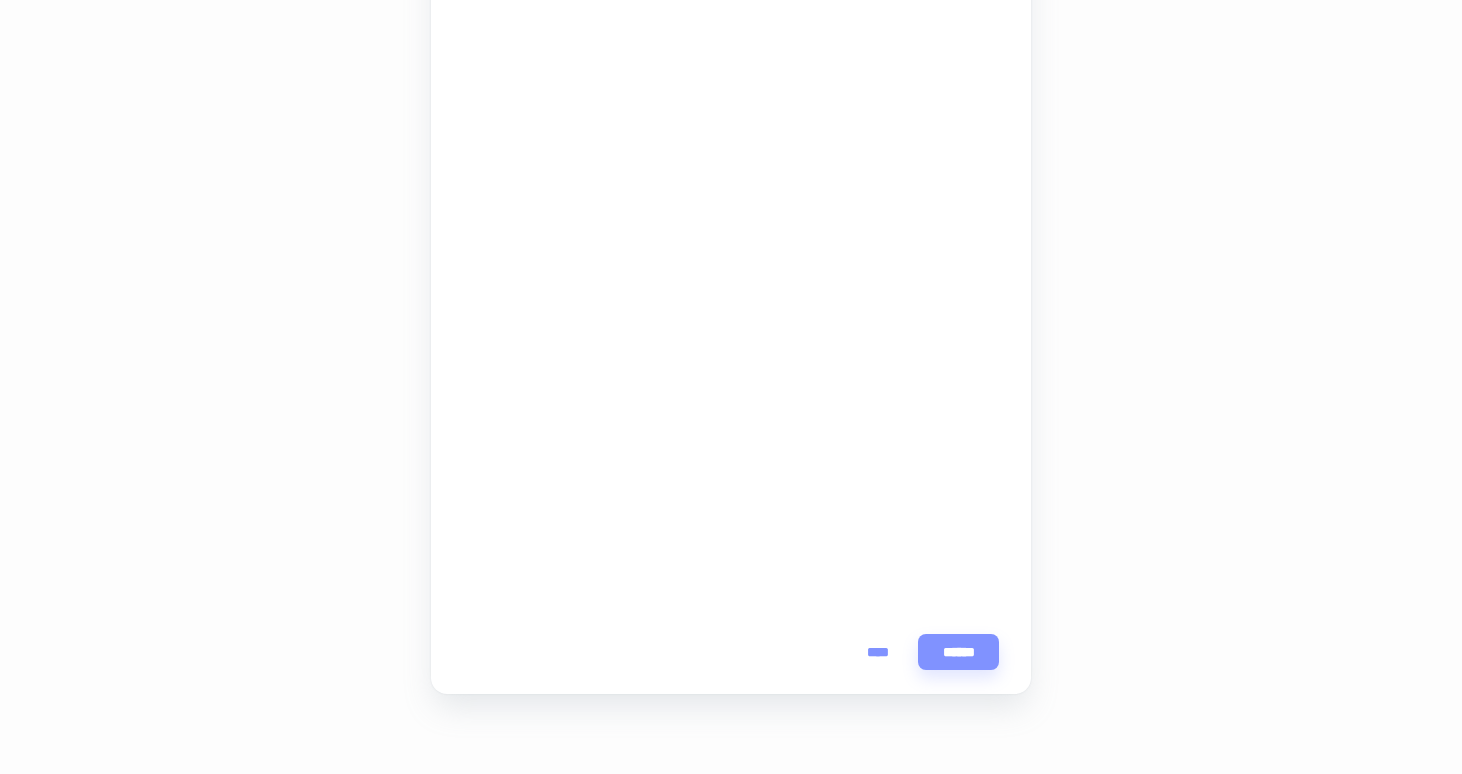 scroll, scrollTop: 487, scrollLeft: 0, axis: vertical 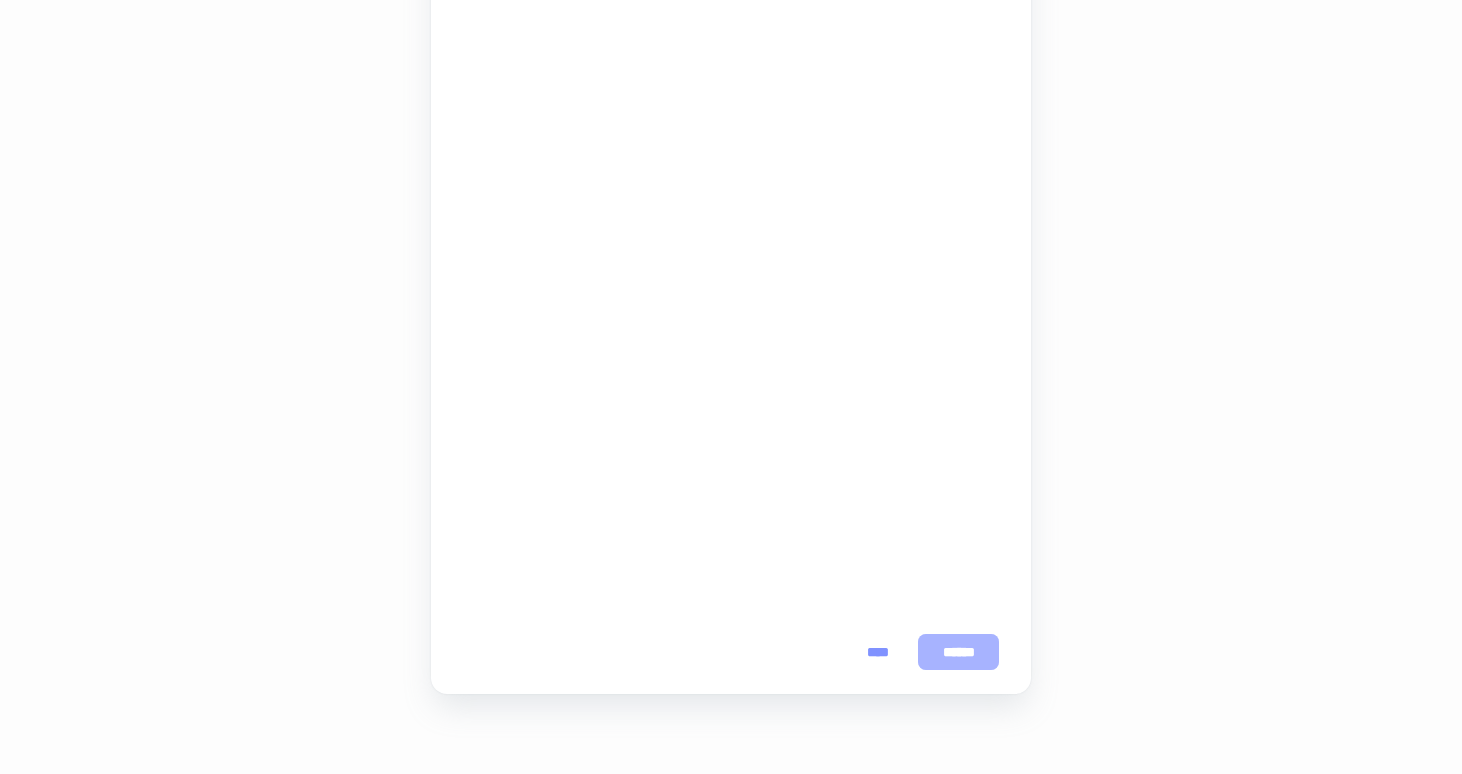 click on "******" at bounding box center [958, 652] 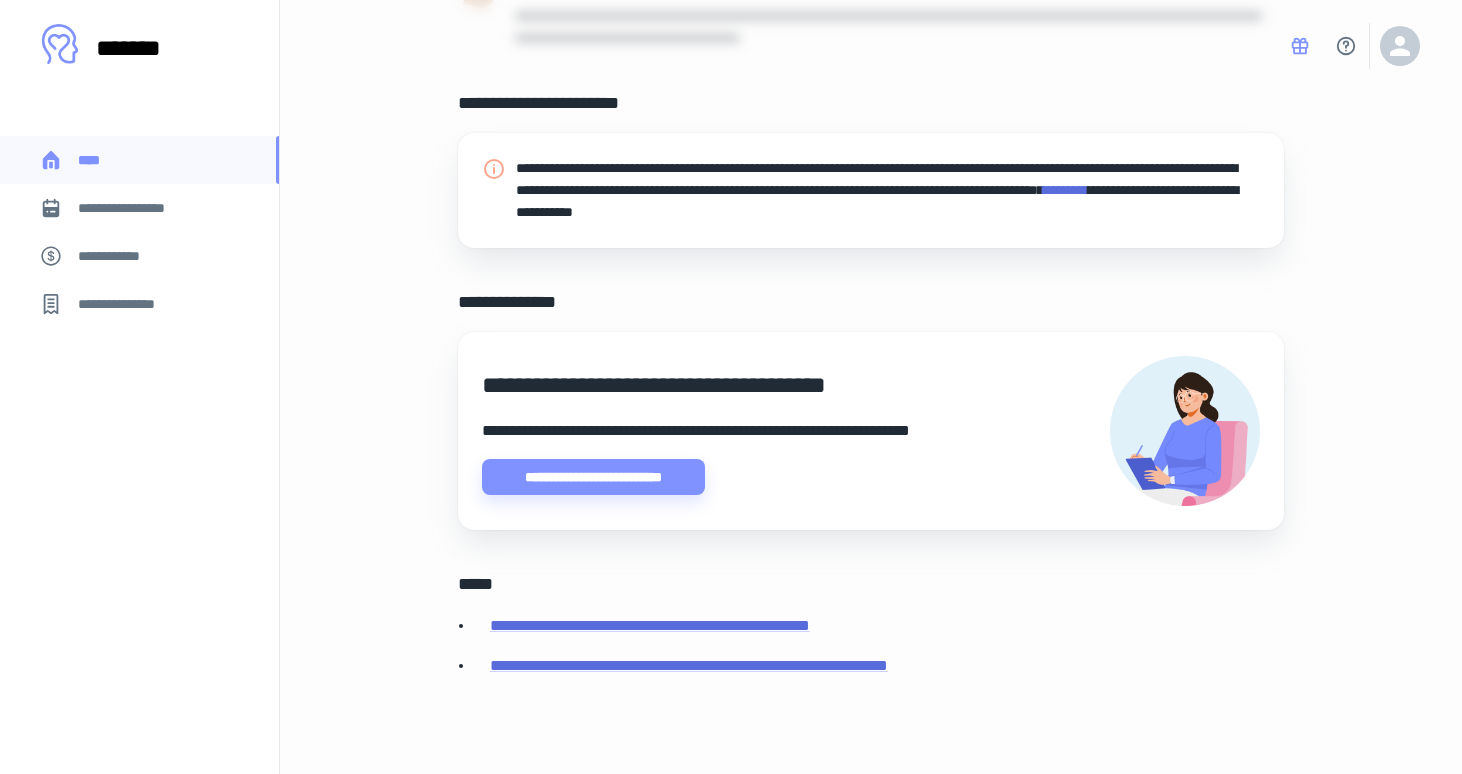 scroll, scrollTop: 433, scrollLeft: 0, axis: vertical 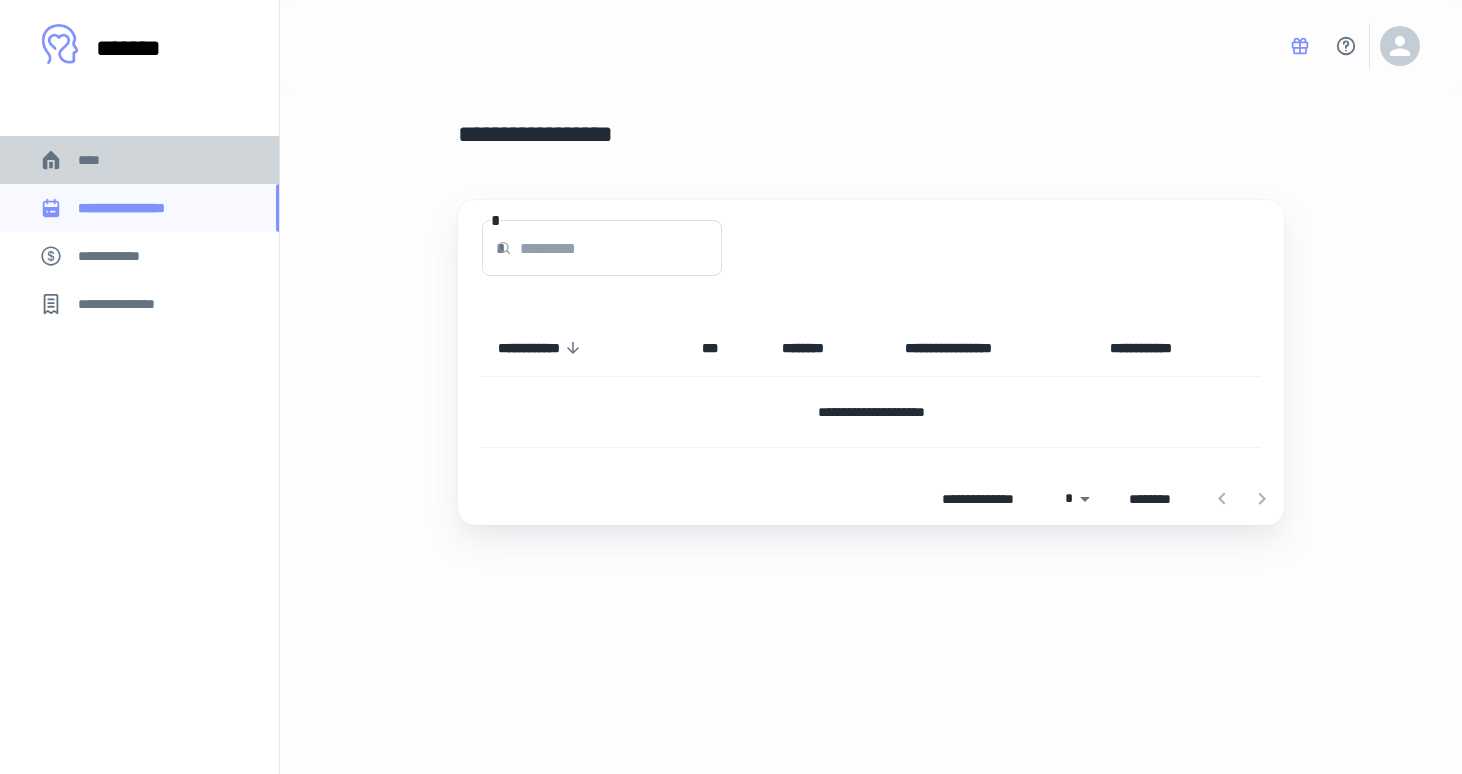 click on "****" at bounding box center (97, 160) 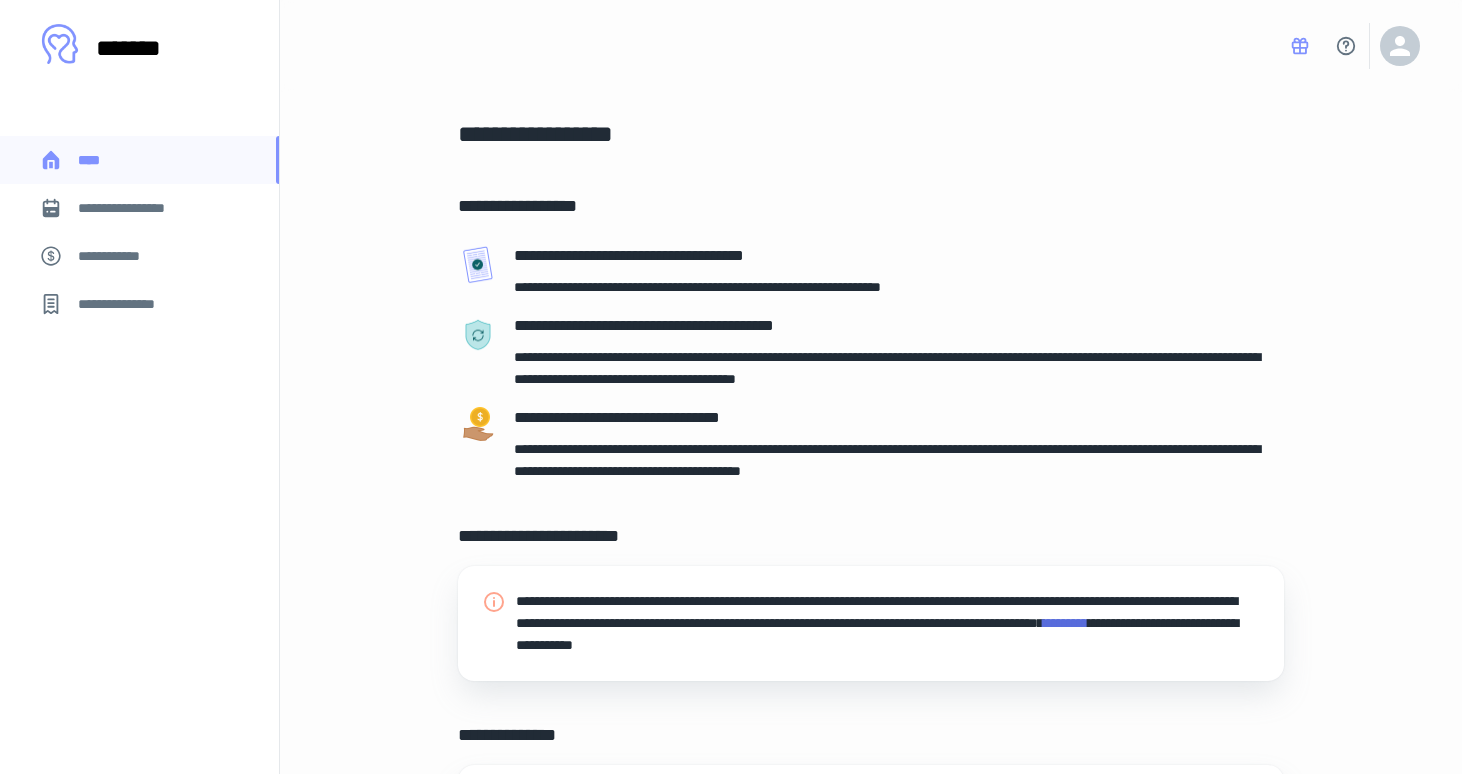 click at bounding box center (60, 44) 